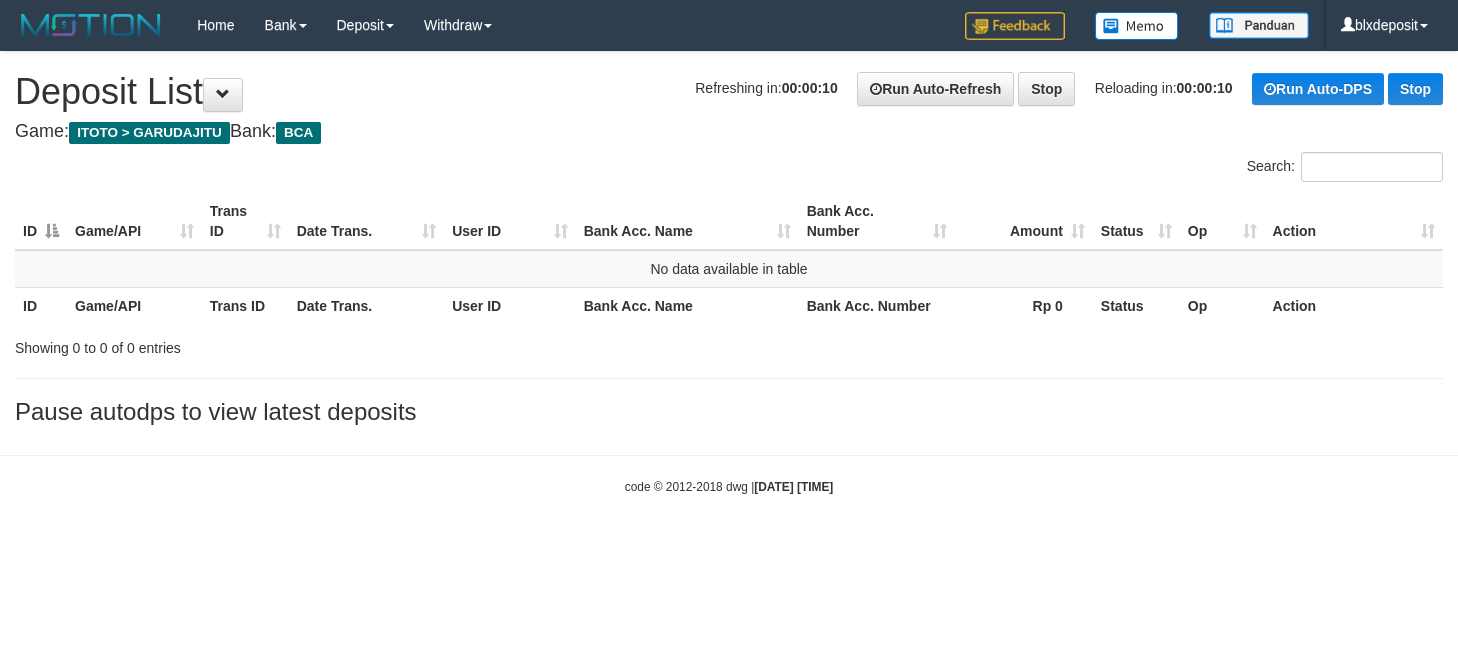 scroll, scrollTop: 0, scrollLeft: 0, axis: both 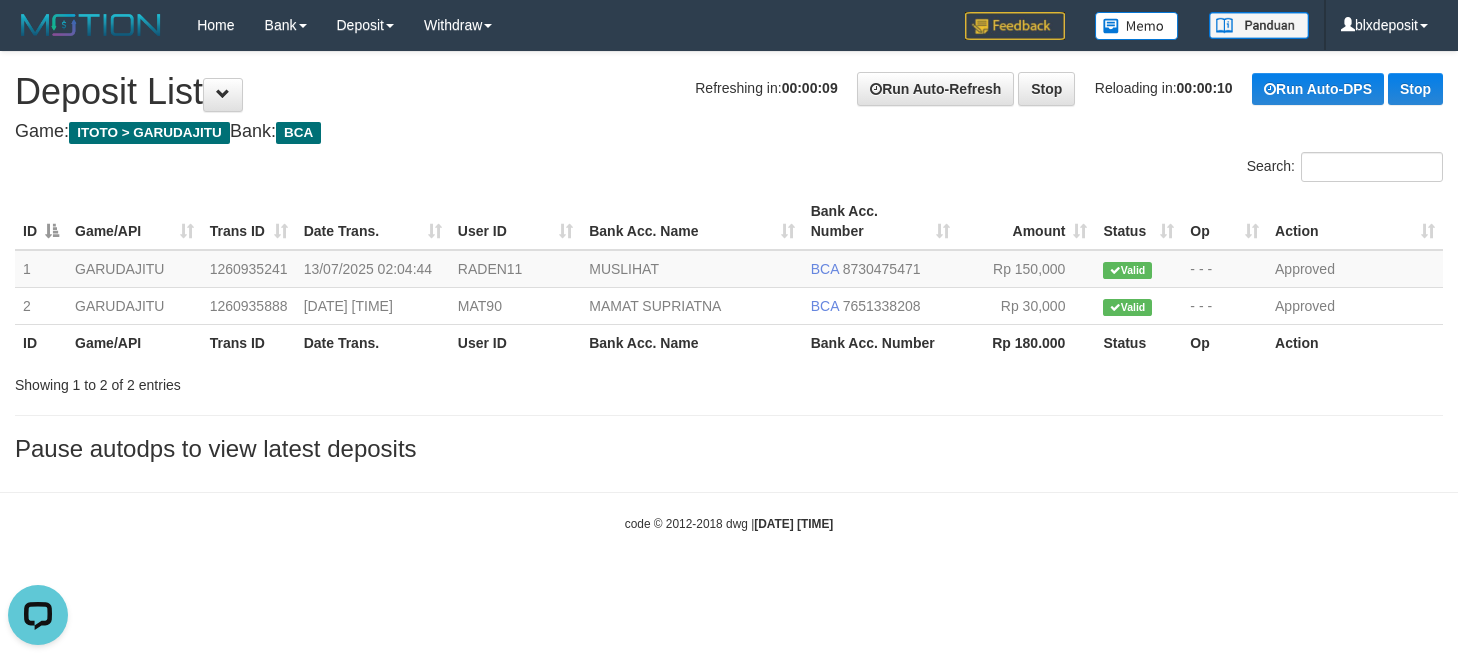 click on "code © 2012-2018 dwg |  2025/07/13 02:10:35" at bounding box center [729, 523] 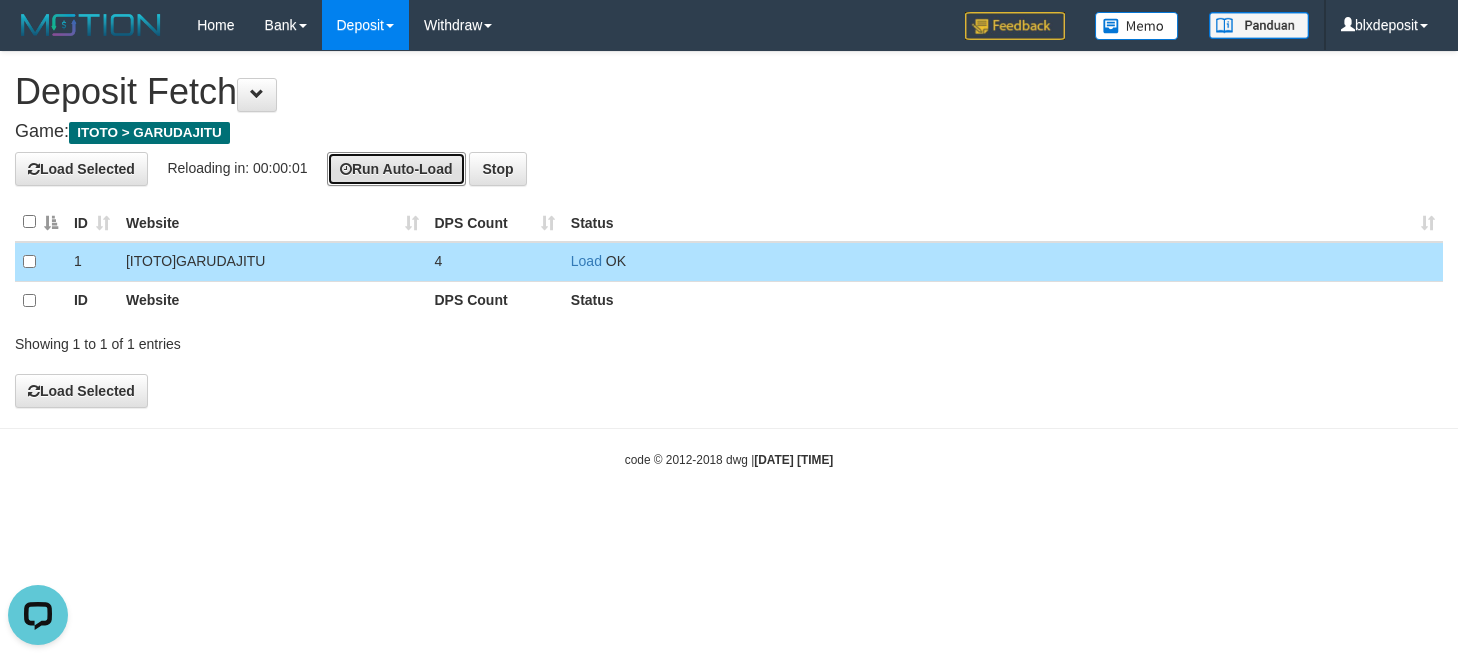 scroll, scrollTop: 0, scrollLeft: 0, axis: both 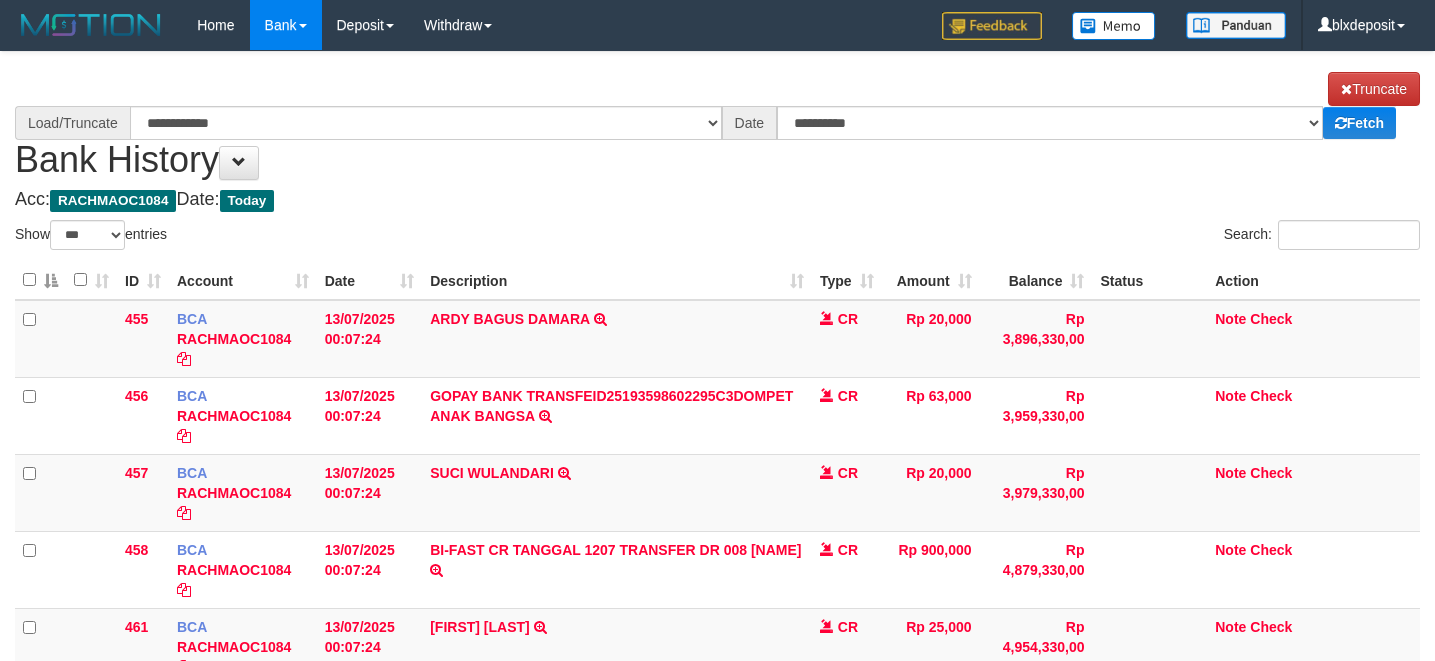 select on "***" 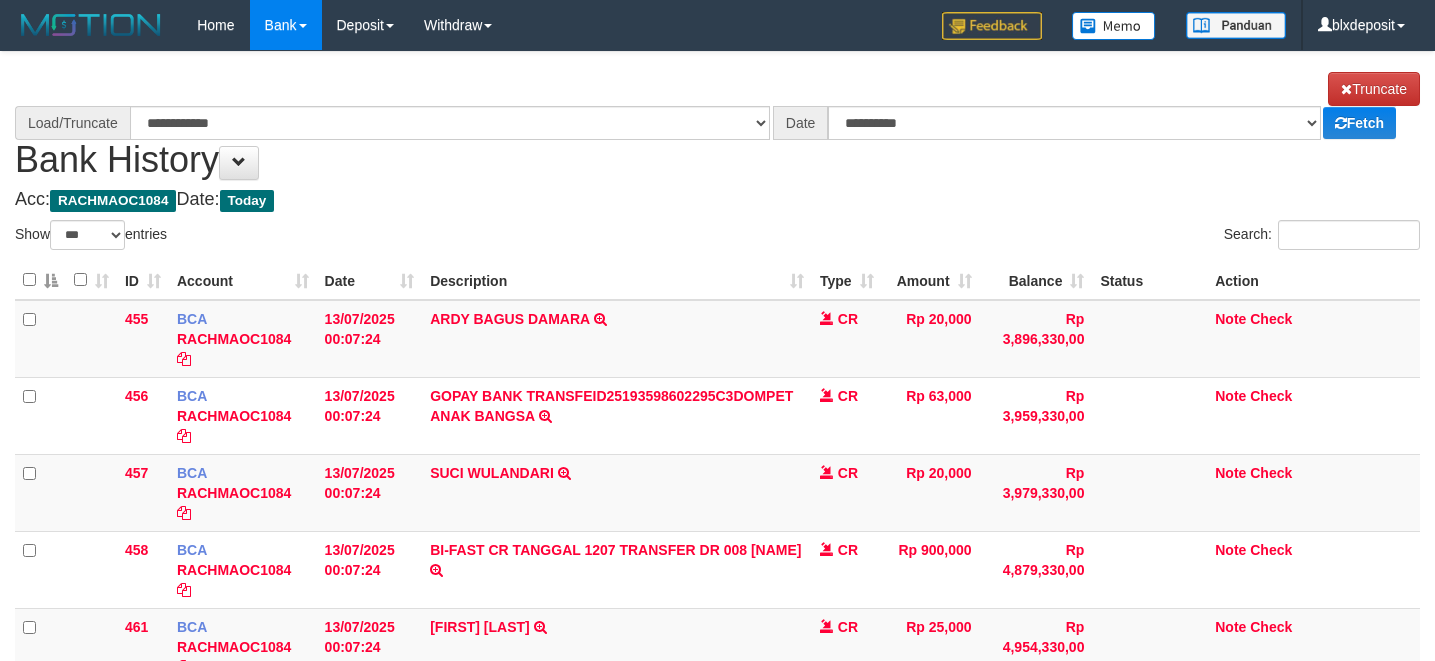 scroll, scrollTop: 298, scrollLeft: 0, axis: vertical 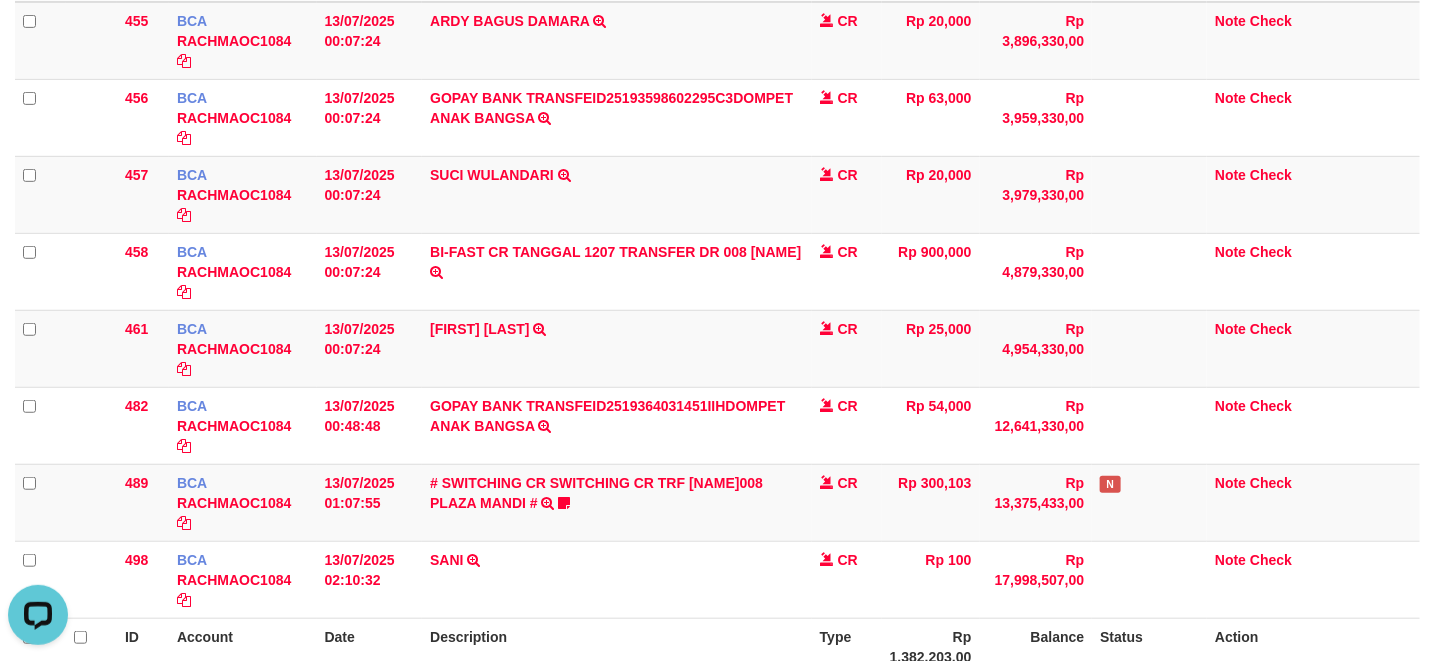 select on "****" 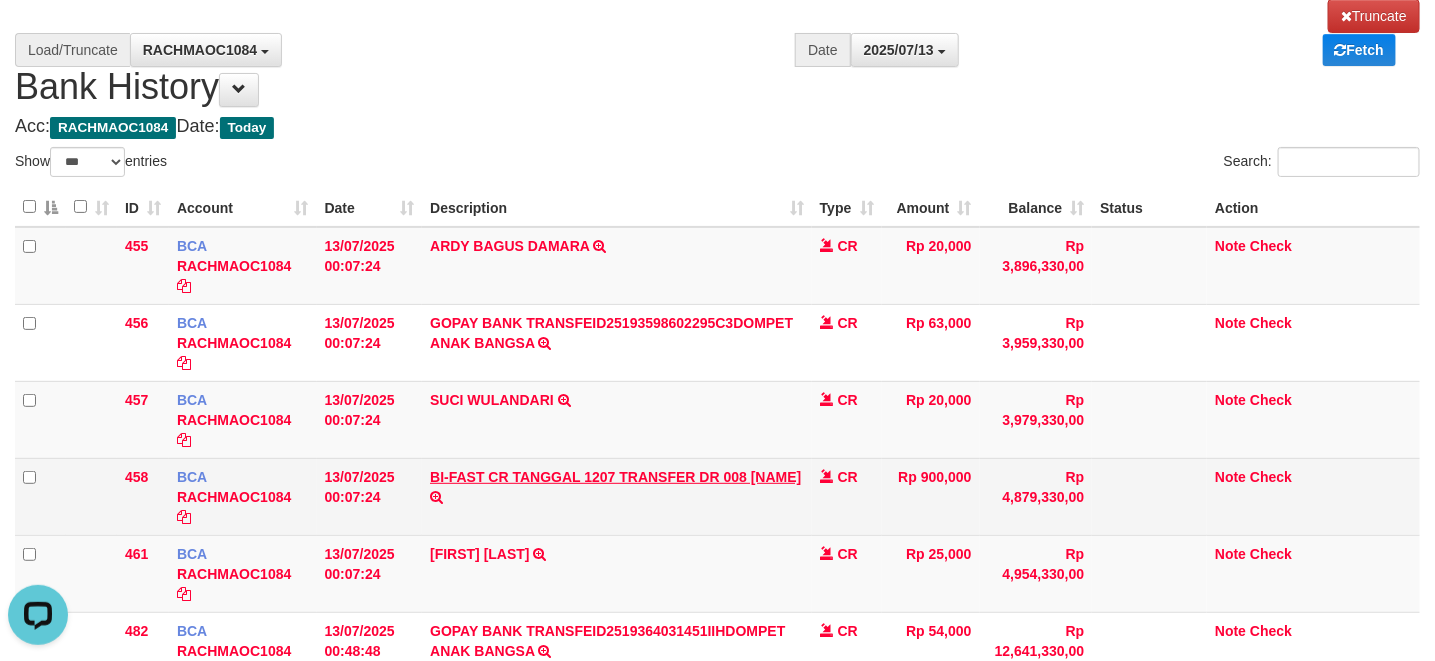 scroll, scrollTop: 0, scrollLeft: 0, axis: both 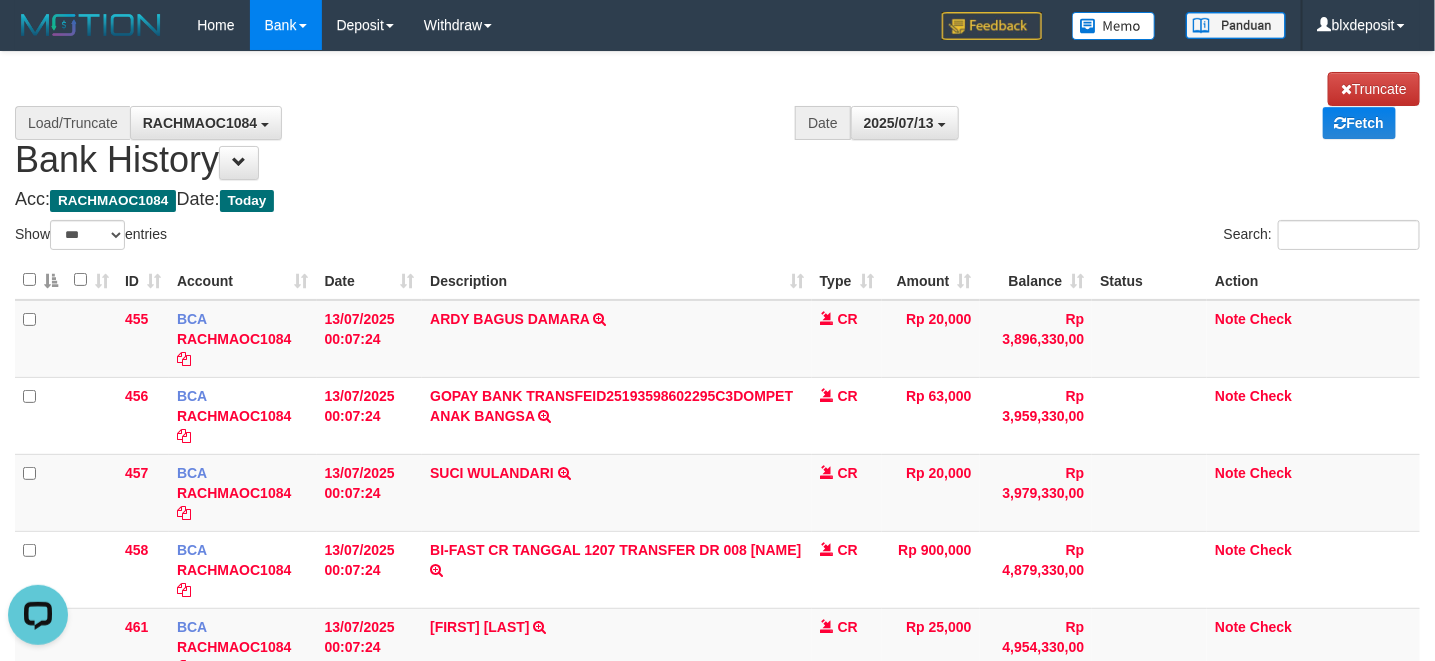 click on "Acc: 											 RACHMAOC1084
Date:  Today" at bounding box center (717, 200) 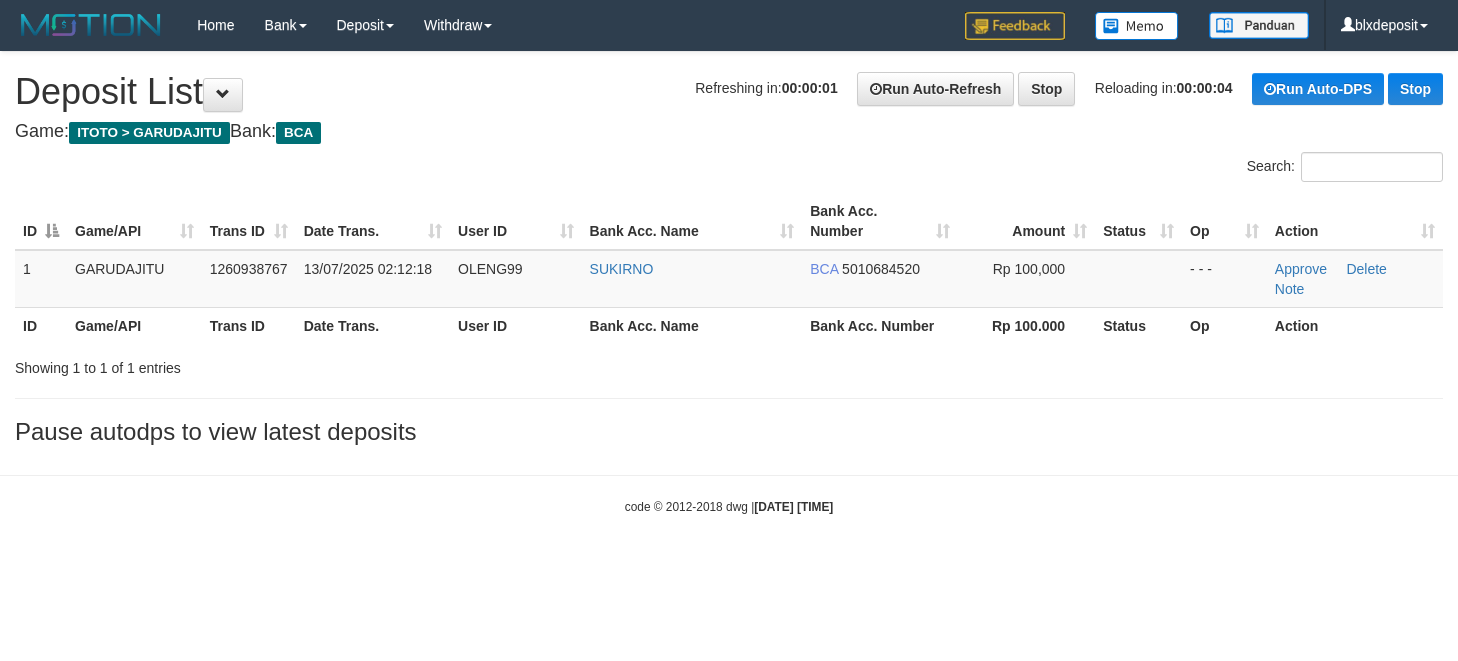 scroll, scrollTop: 0, scrollLeft: 0, axis: both 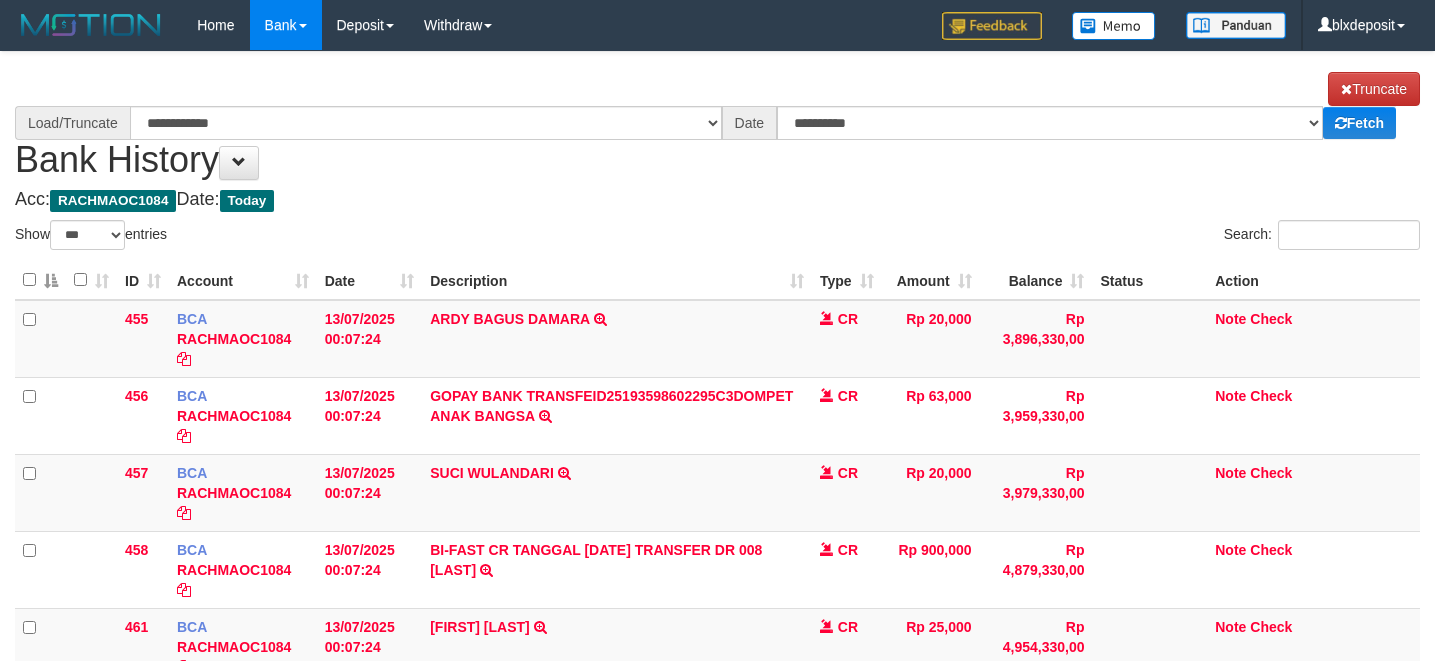select on "***" 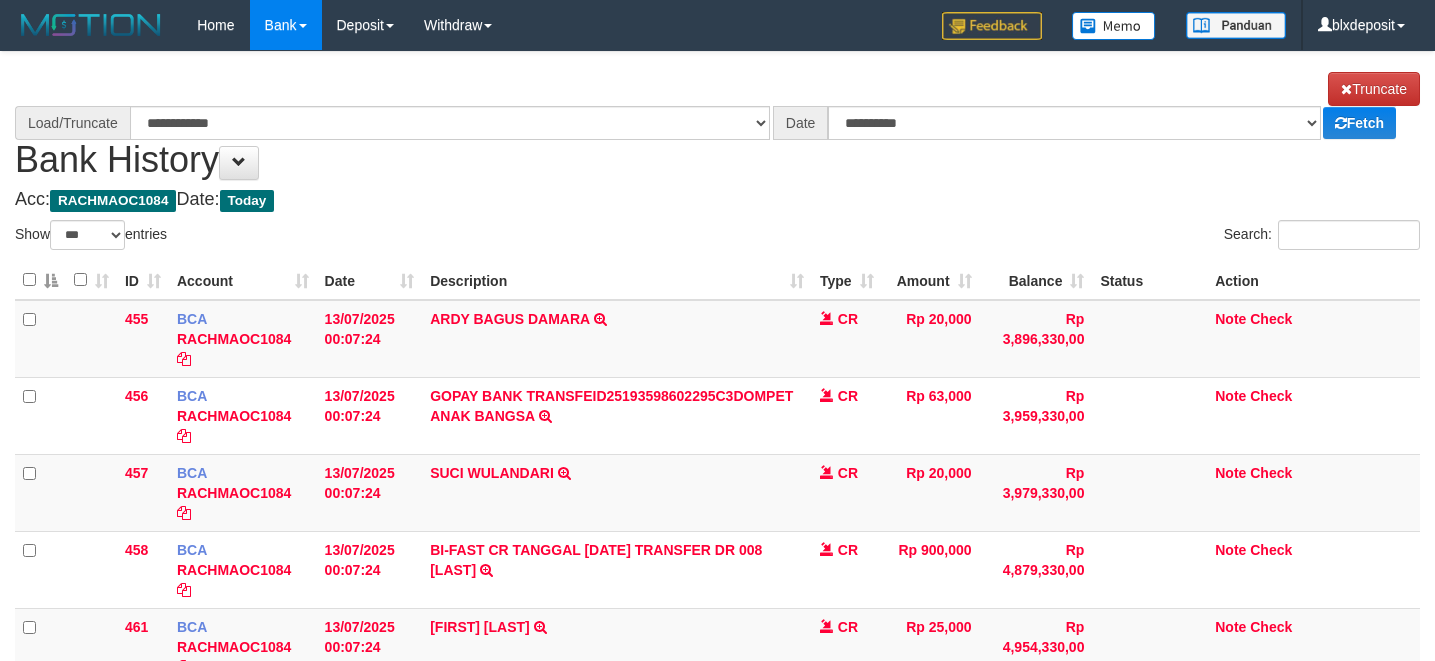 scroll, scrollTop: 592, scrollLeft: 0, axis: vertical 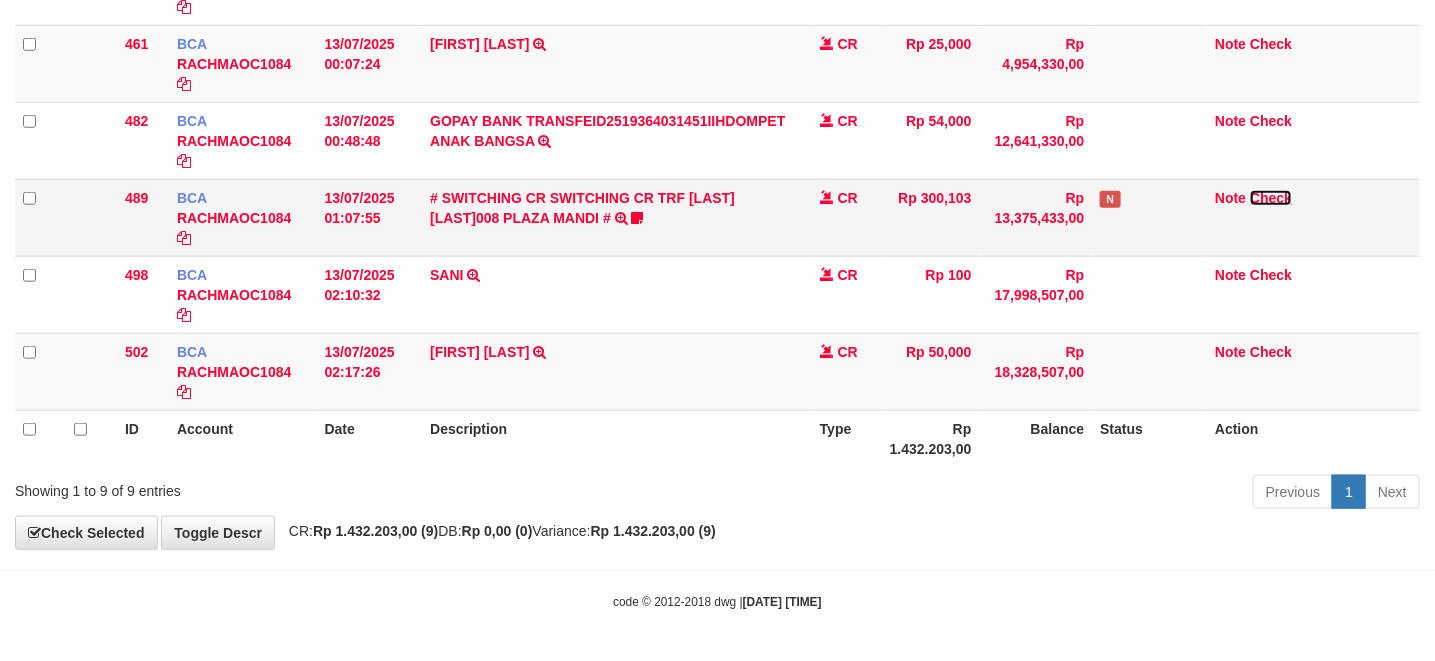 select on "****" 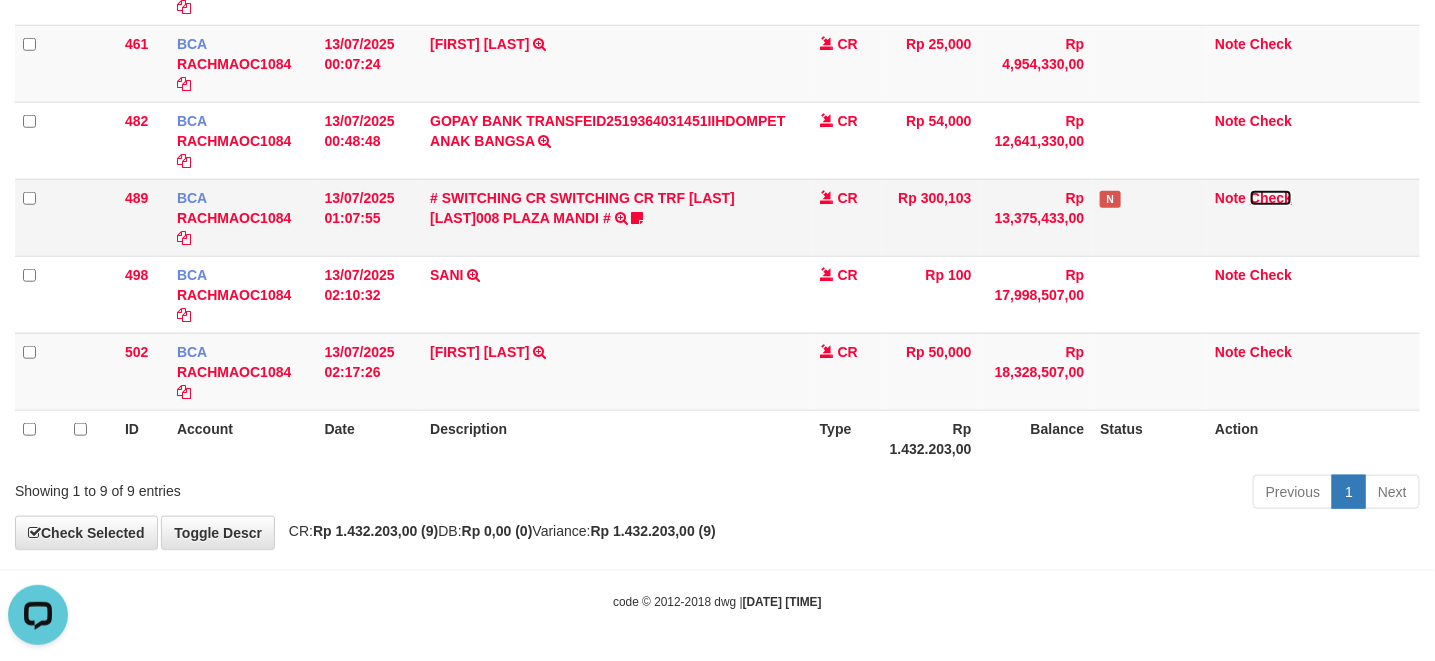 scroll, scrollTop: 0, scrollLeft: 0, axis: both 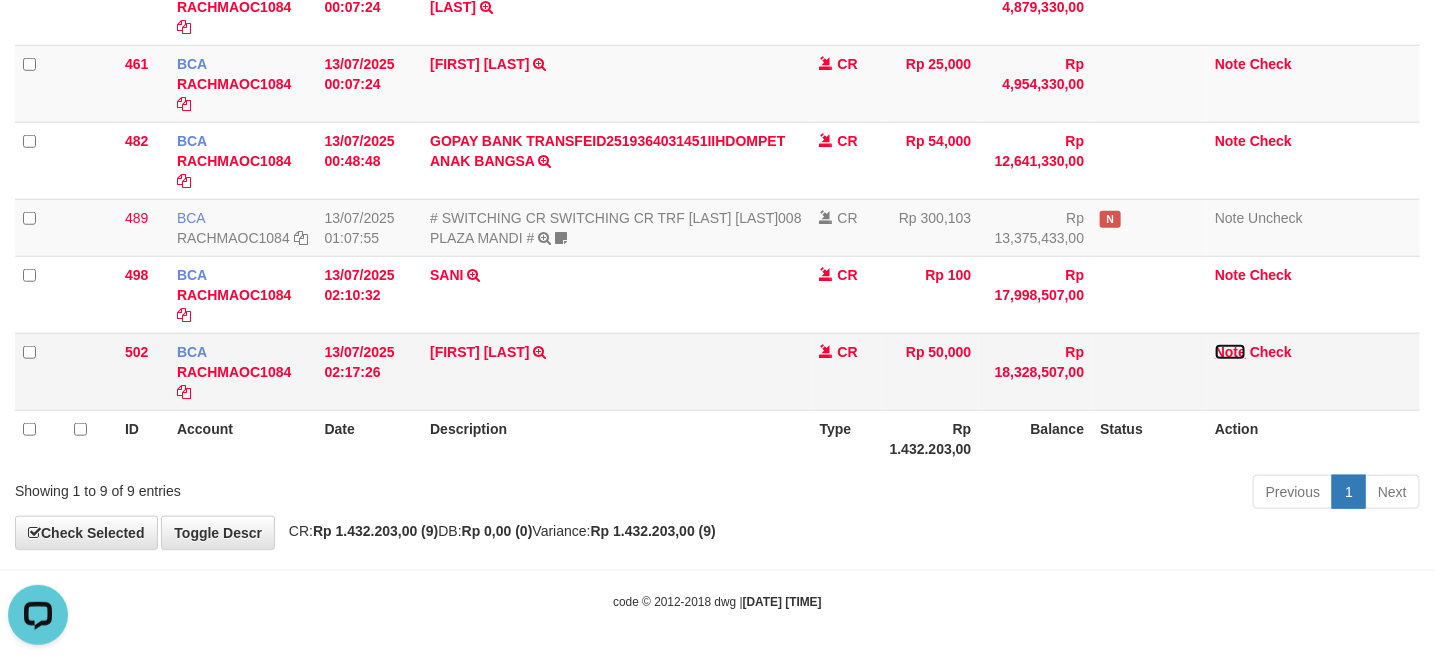 click on "Note" at bounding box center (1230, 352) 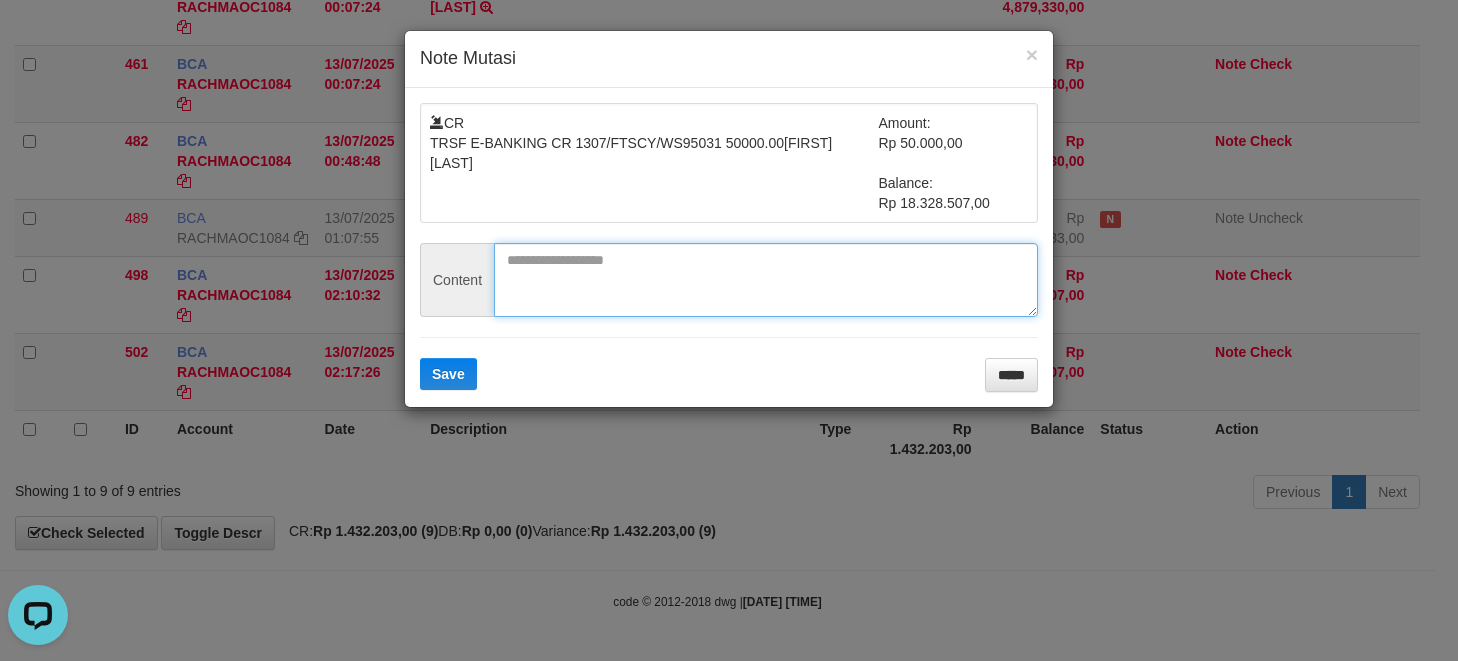 drag, startPoint x: 726, startPoint y: 289, endPoint x: 678, endPoint y: 322, distance: 58.249462 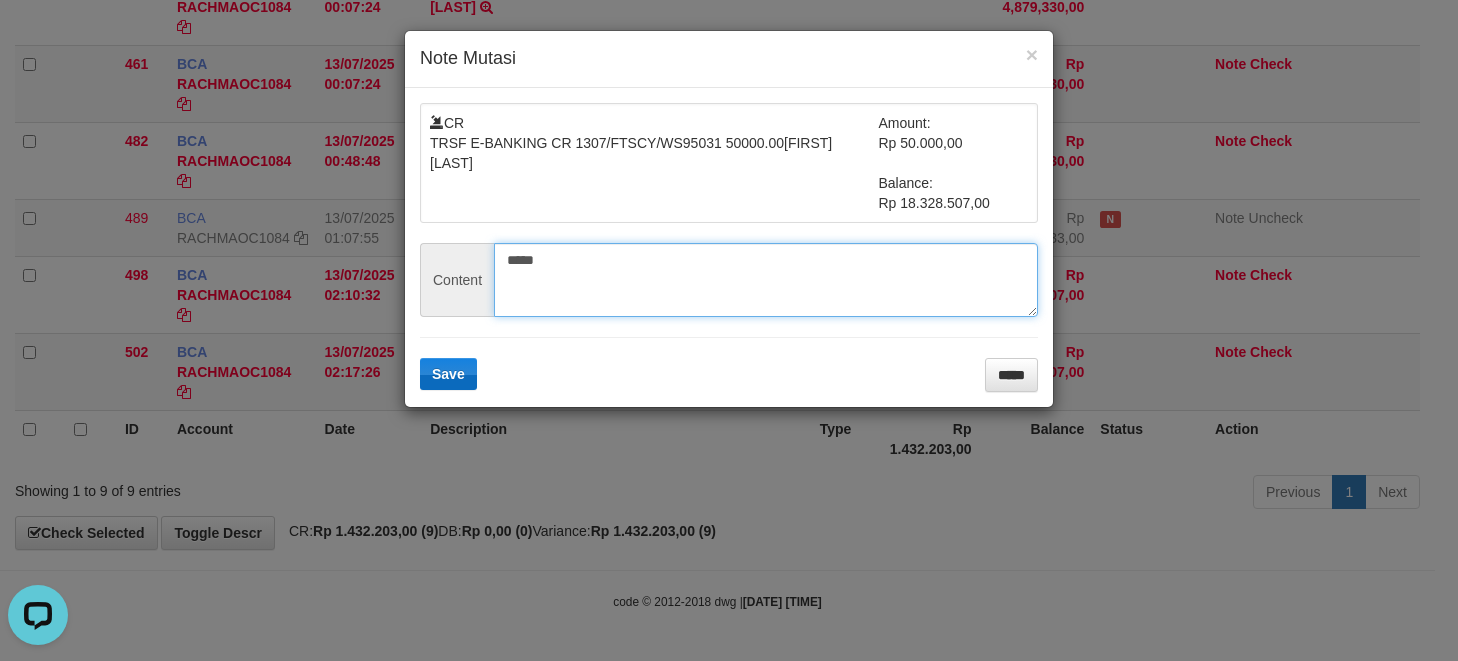 type on "*****" 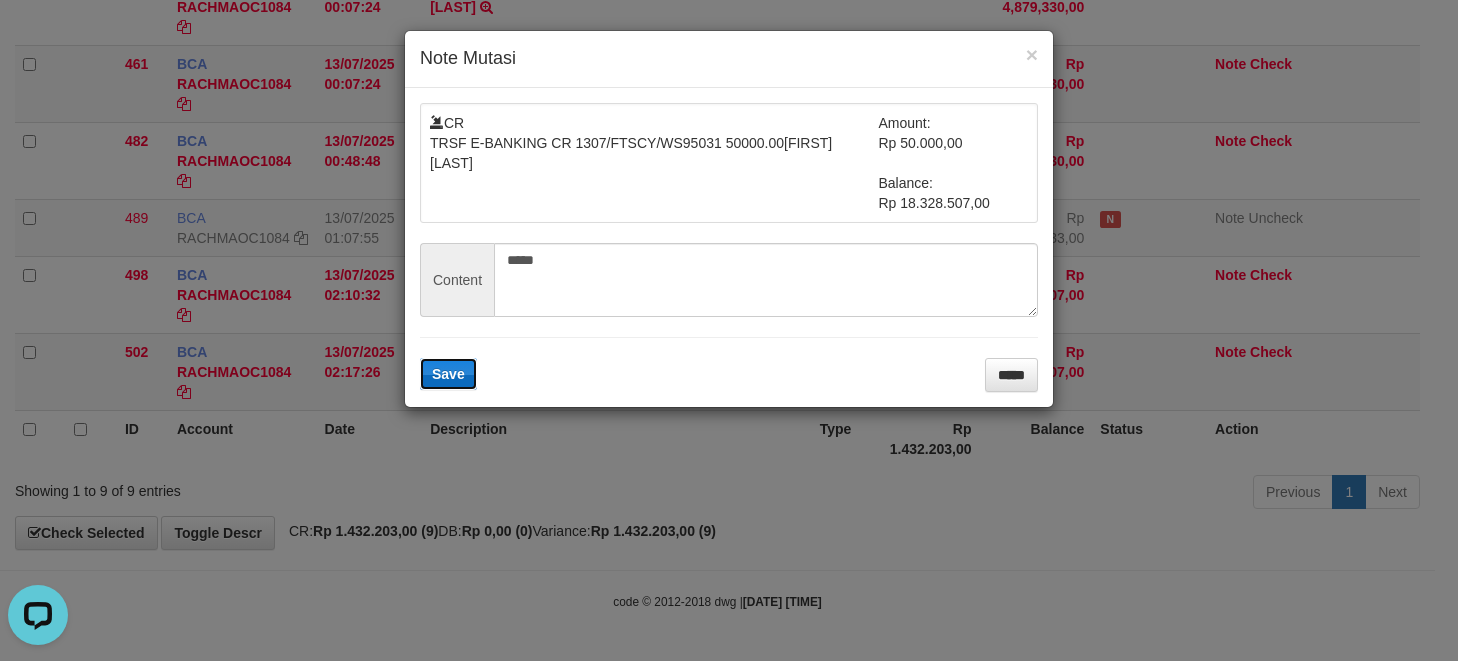 click on "Save" at bounding box center [448, 374] 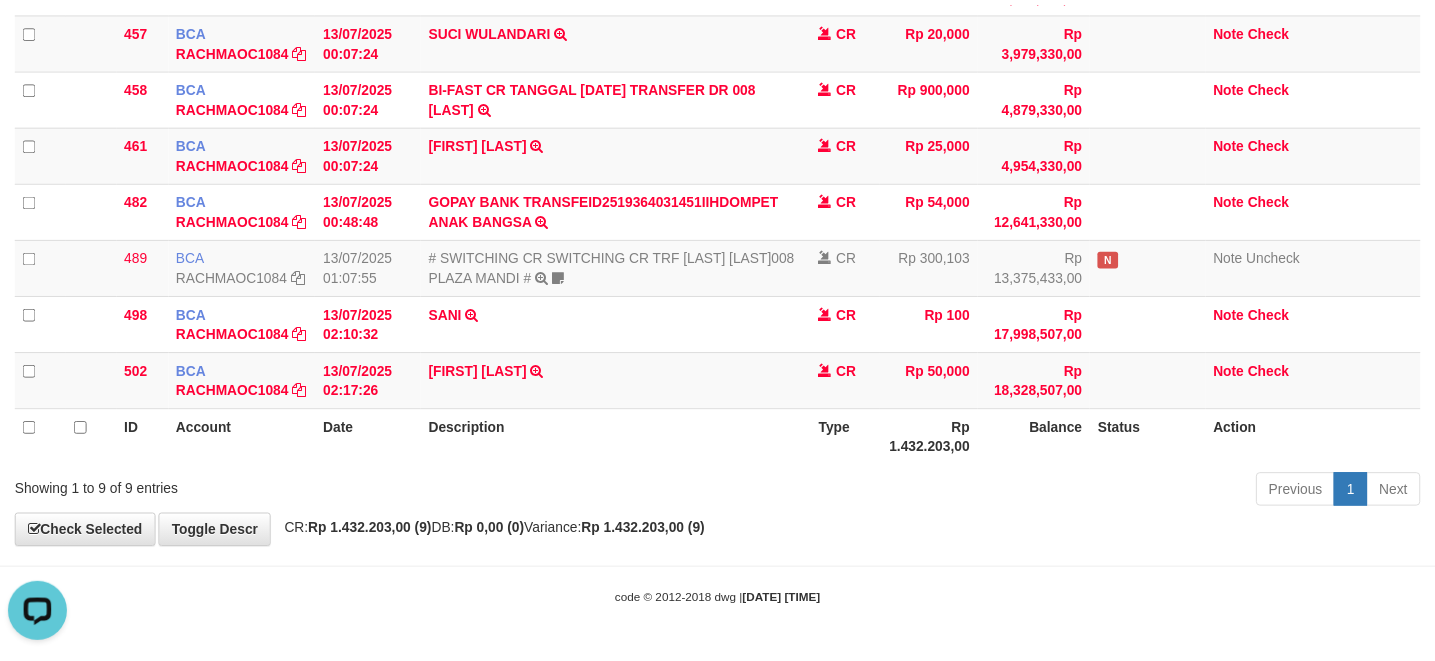 scroll, scrollTop: 412, scrollLeft: 0, axis: vertical 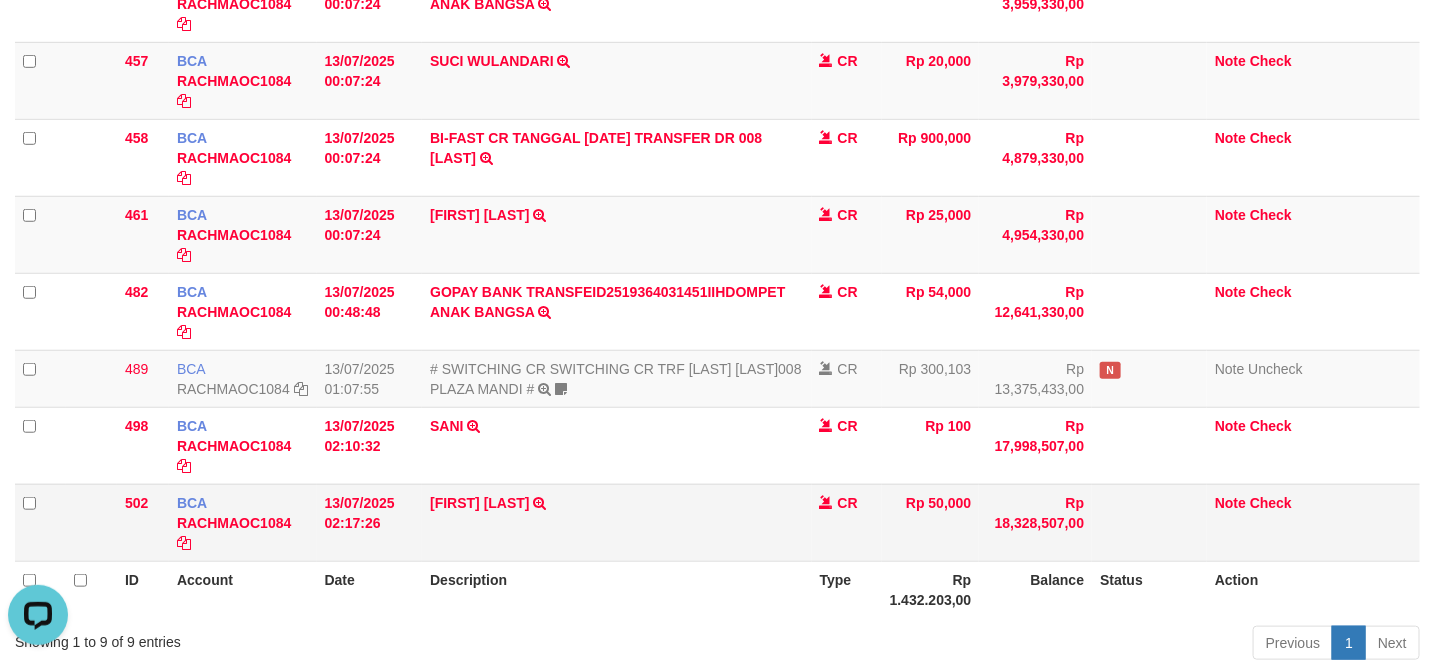 click on "Note
Check" at bounding box center (1313, 522) 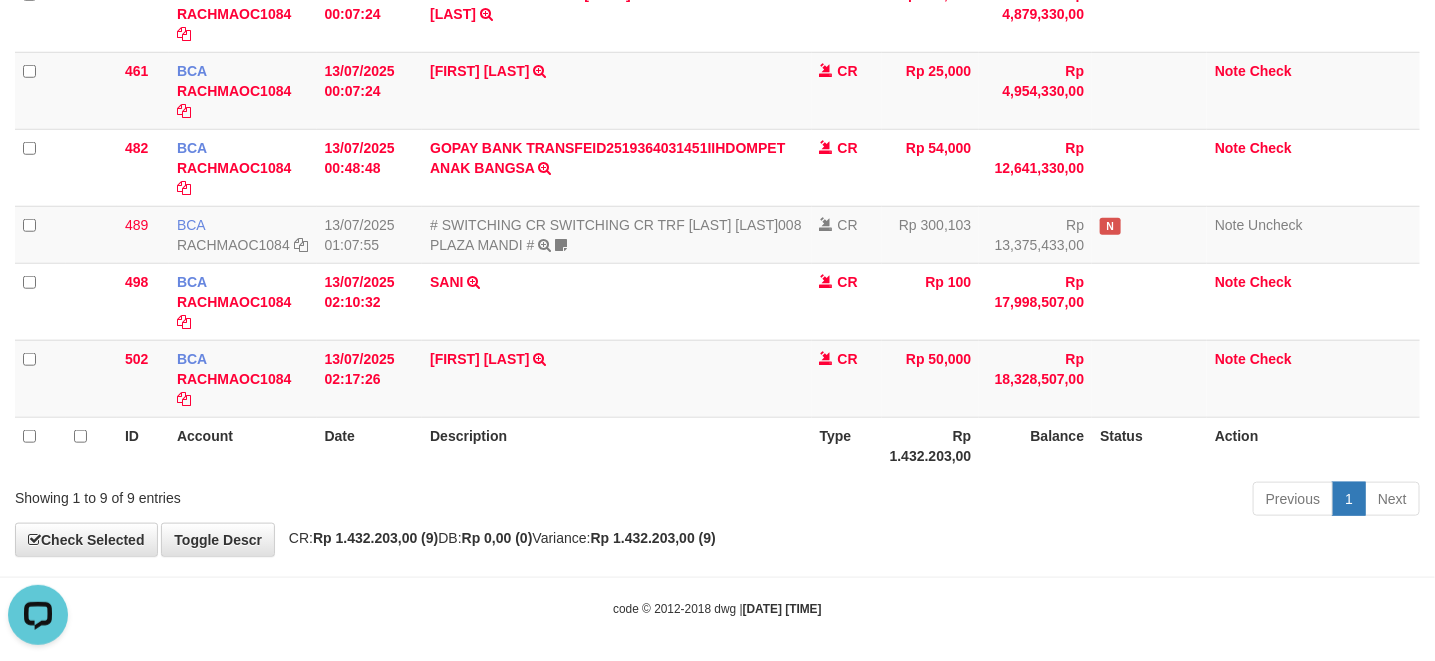 scroll, scrollTop: 573, scrollLeft: 0, axis: vertical 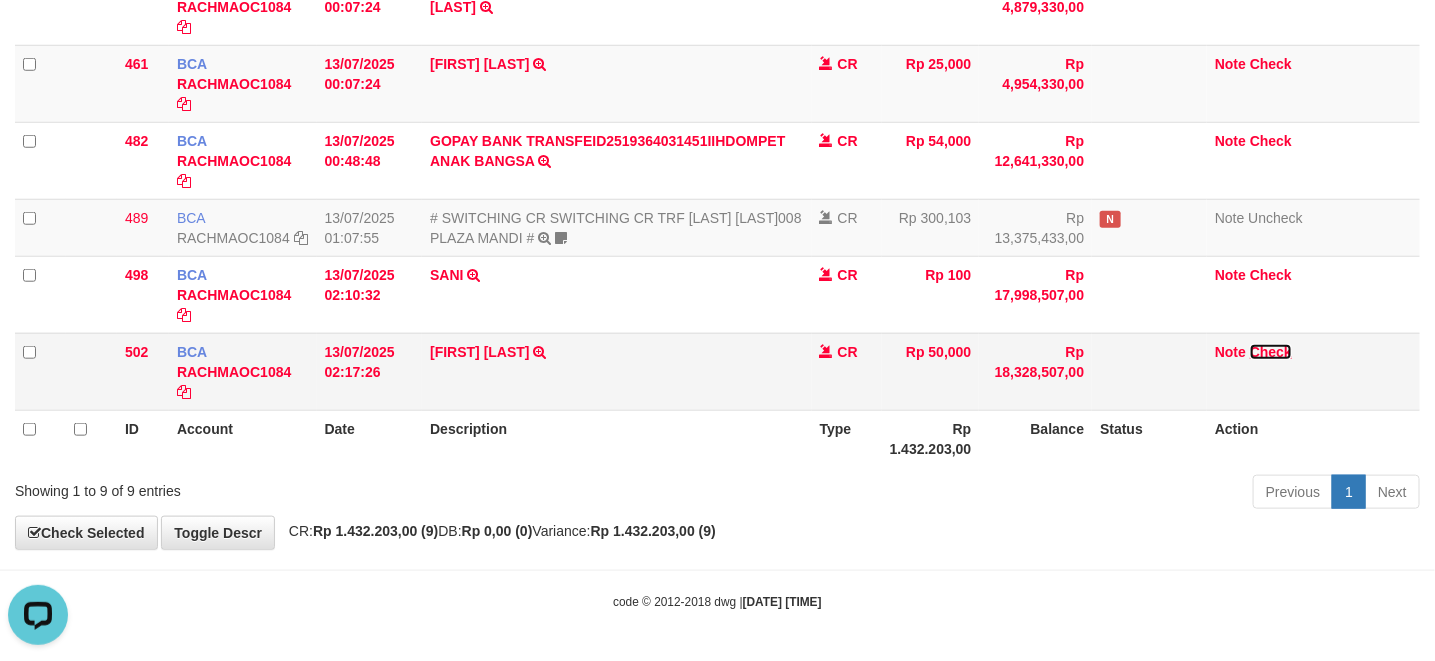 click on "Check" at bounding box center [1271, 352] 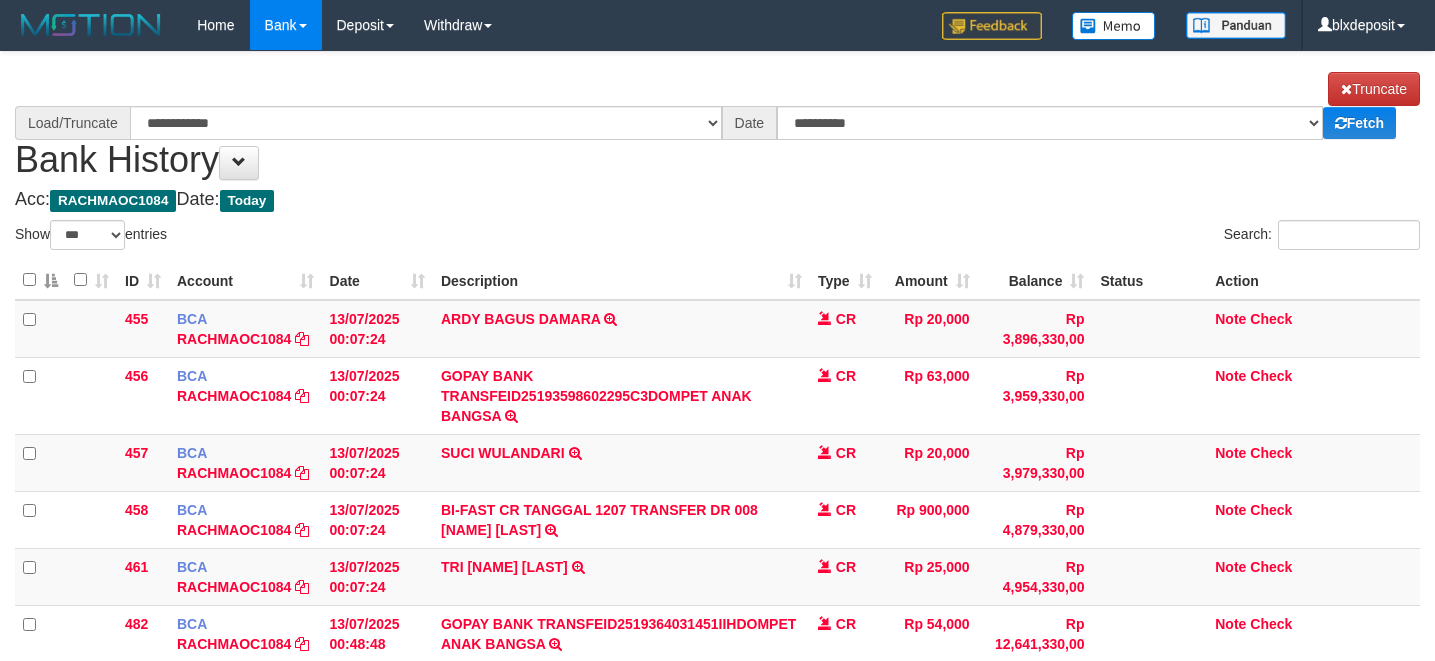 select on "***" 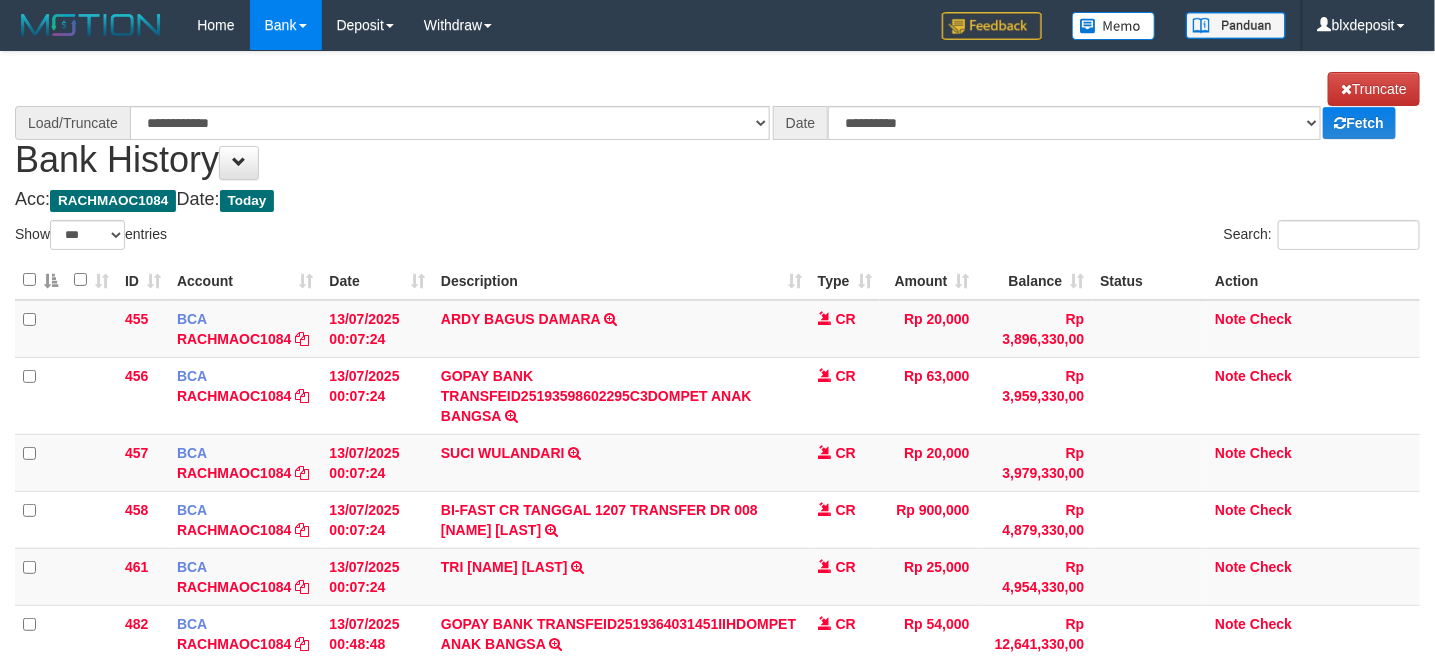 scroll, scrollTop: 318, scrollLeft: 0, axis: vertical 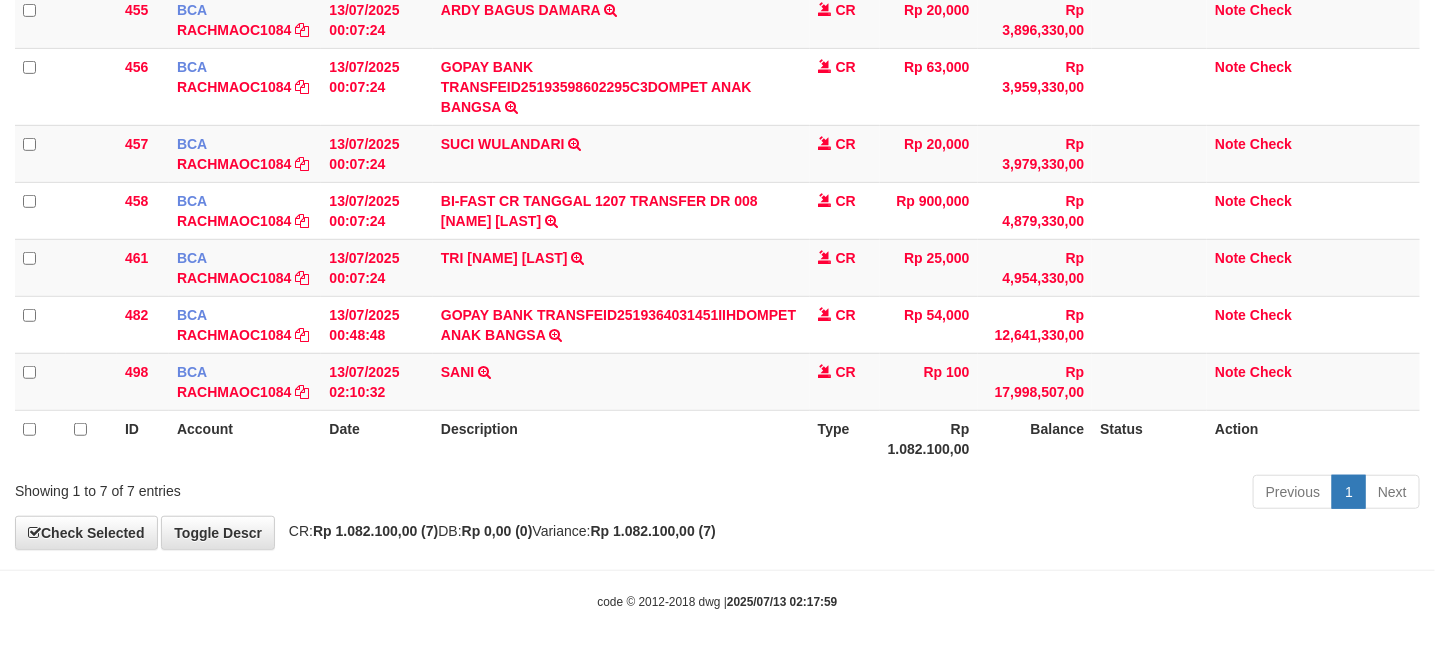select on "****" 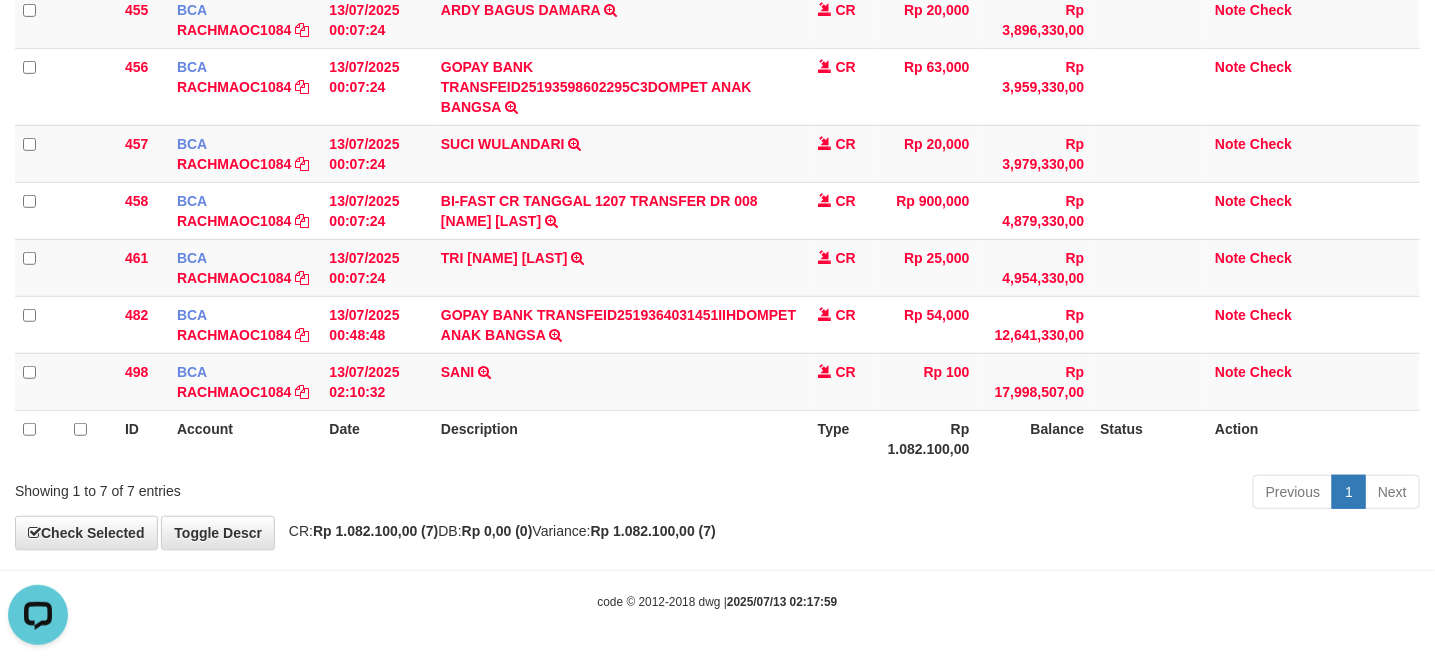 scroll, scrollTop: 0, scrollLeft: 0, axis: both 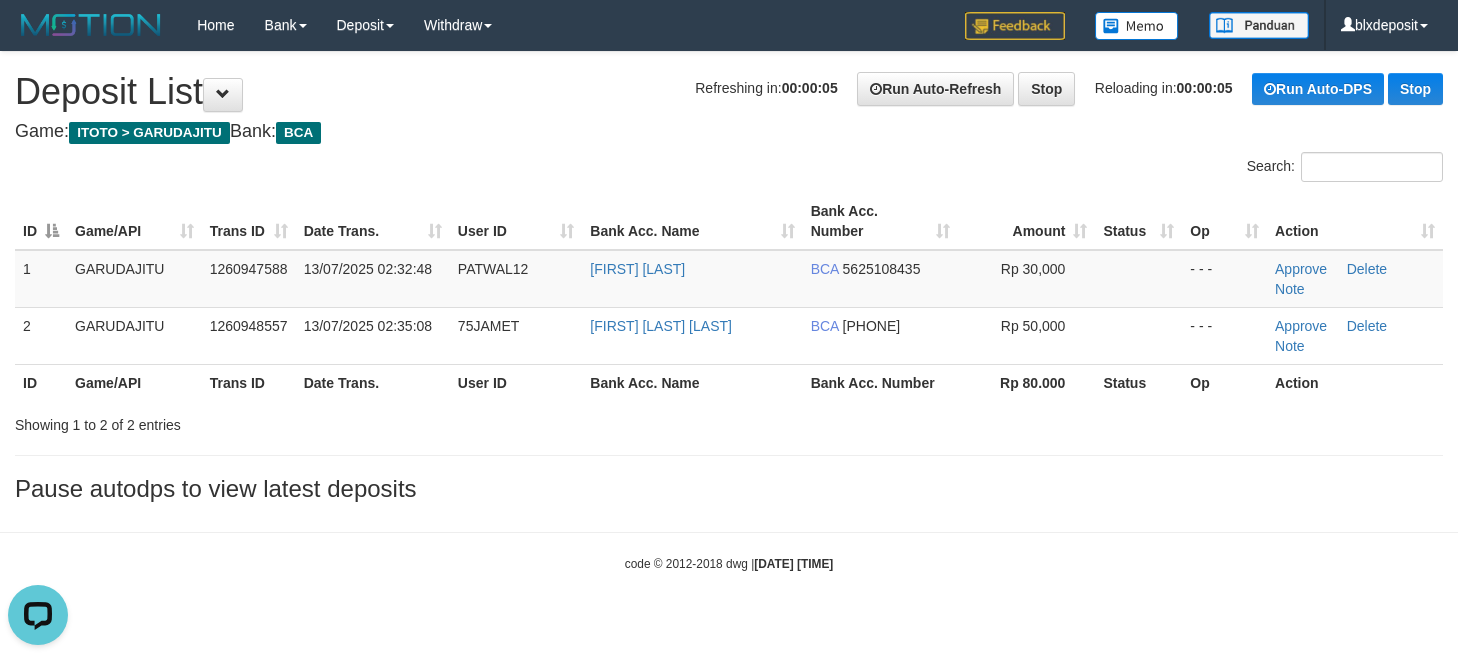 click on "Toggle navigation
Home
Bank
Account List
Load
By Website
Group
[ITOTO]													GARUDAJITU
By Load Group (DPS)
Group blx-1
Mutasi Bank
Search
Sync
Note Mutasi
Deposit
DPS Fetch" at bounding box center (729, 311) 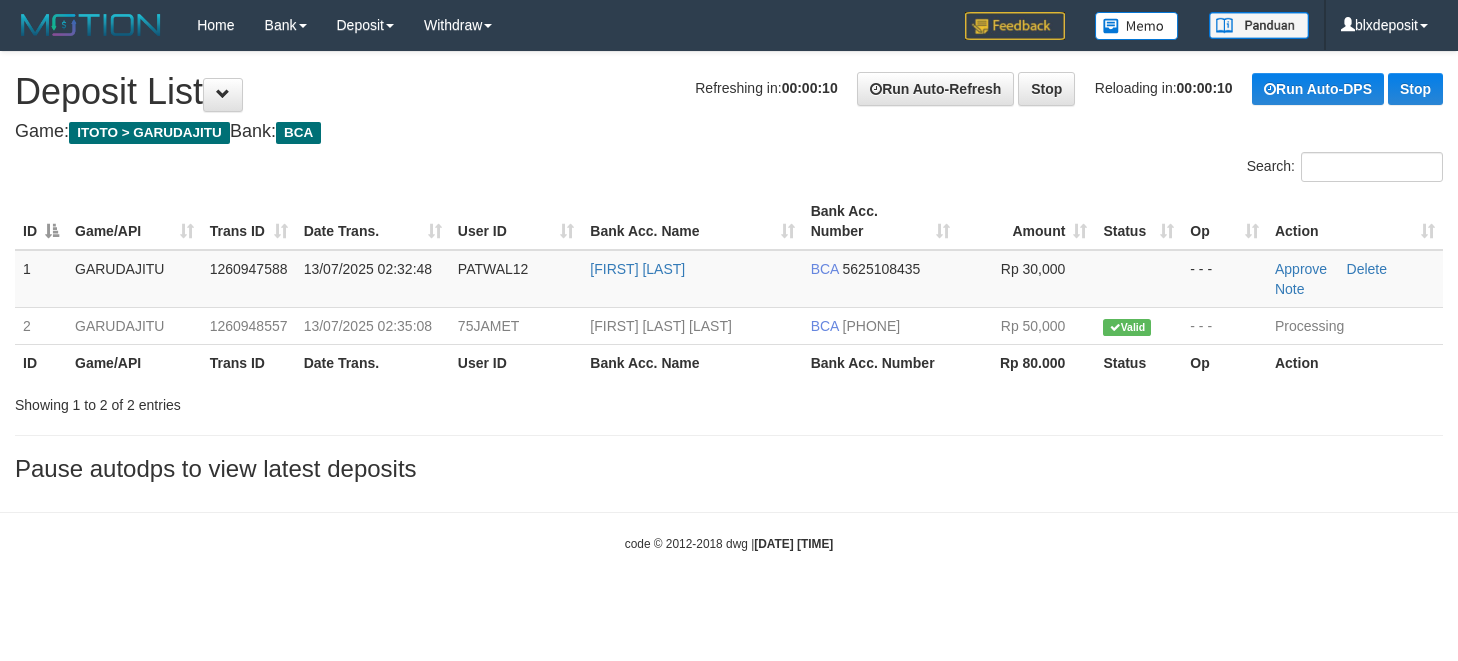 scroll, scrollTop: 0, scrollLeft: 0, axis: both 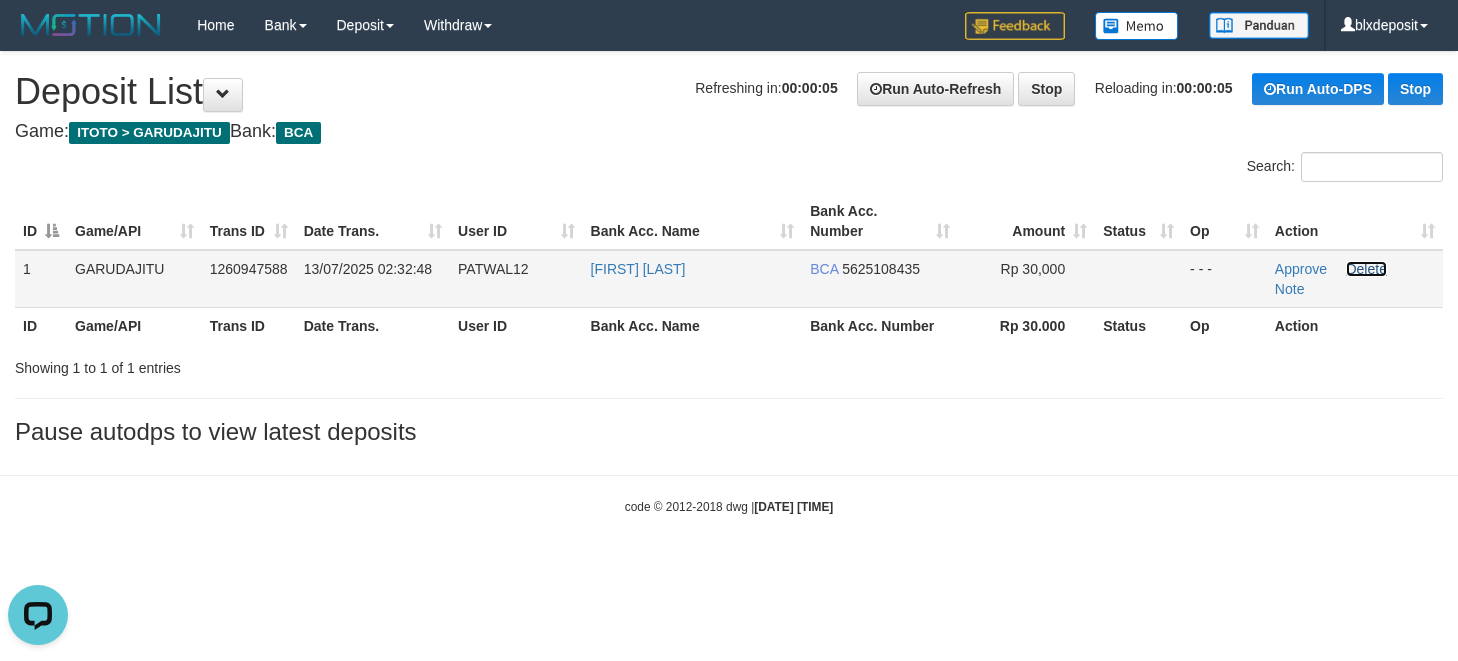 click on "Delete" at bounding box center (1366, 269) 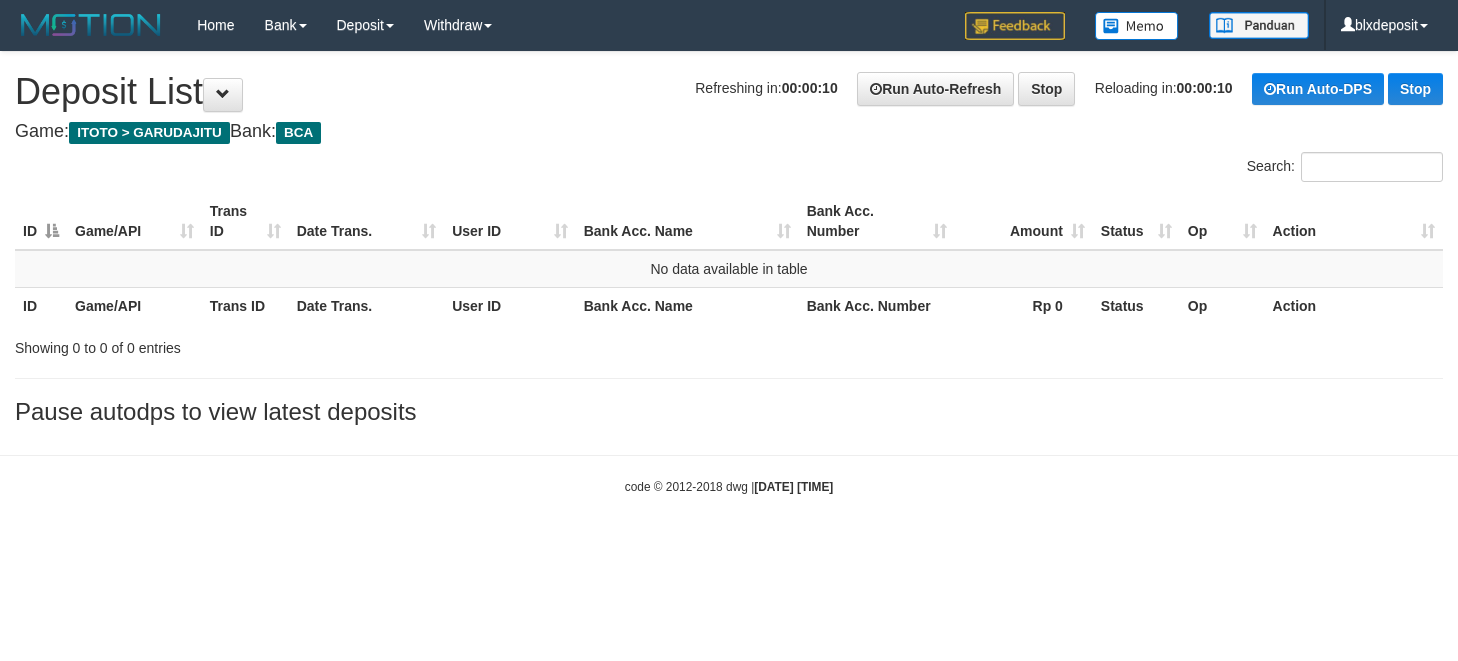 scroll, scrollTop: 0, scrollLeft: 0, axis: both 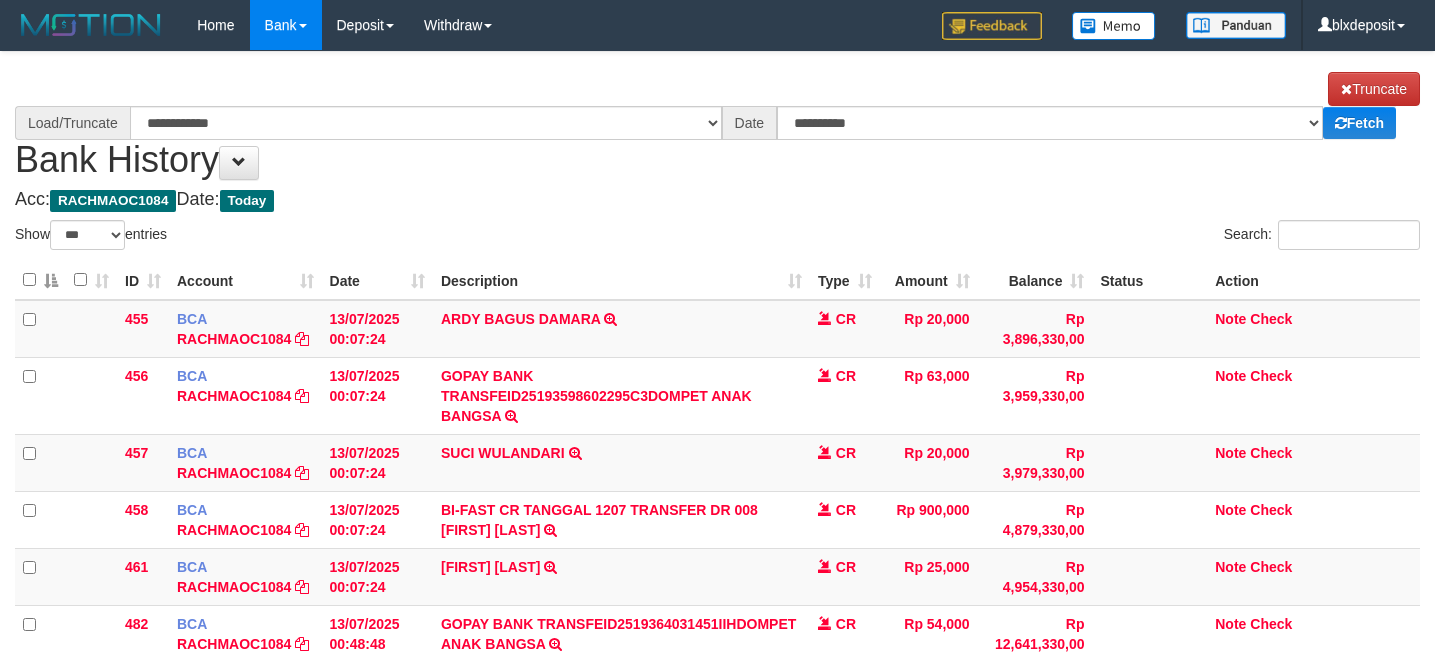 select on "***" 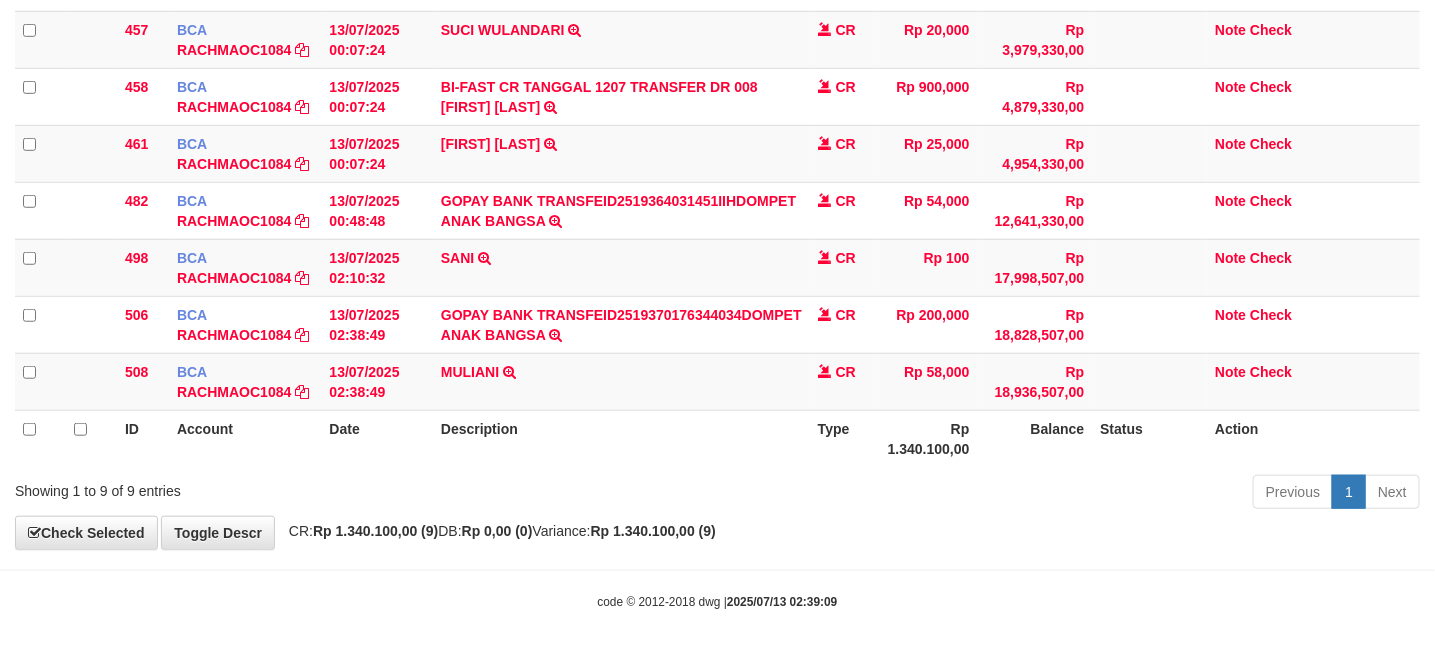 scroll, scrollTop: 432, scrollLeft: 0, axis: vertical 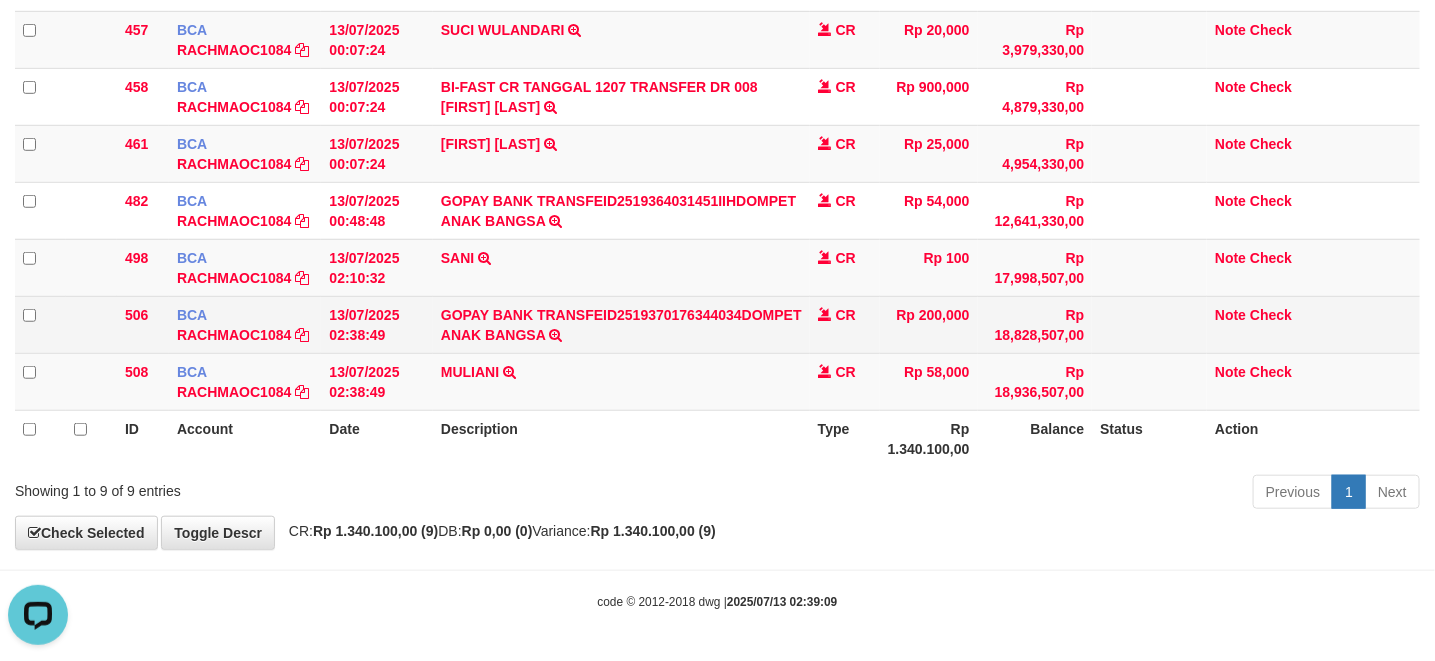 click on "Note
Check" at bounding box center (1313, 324) 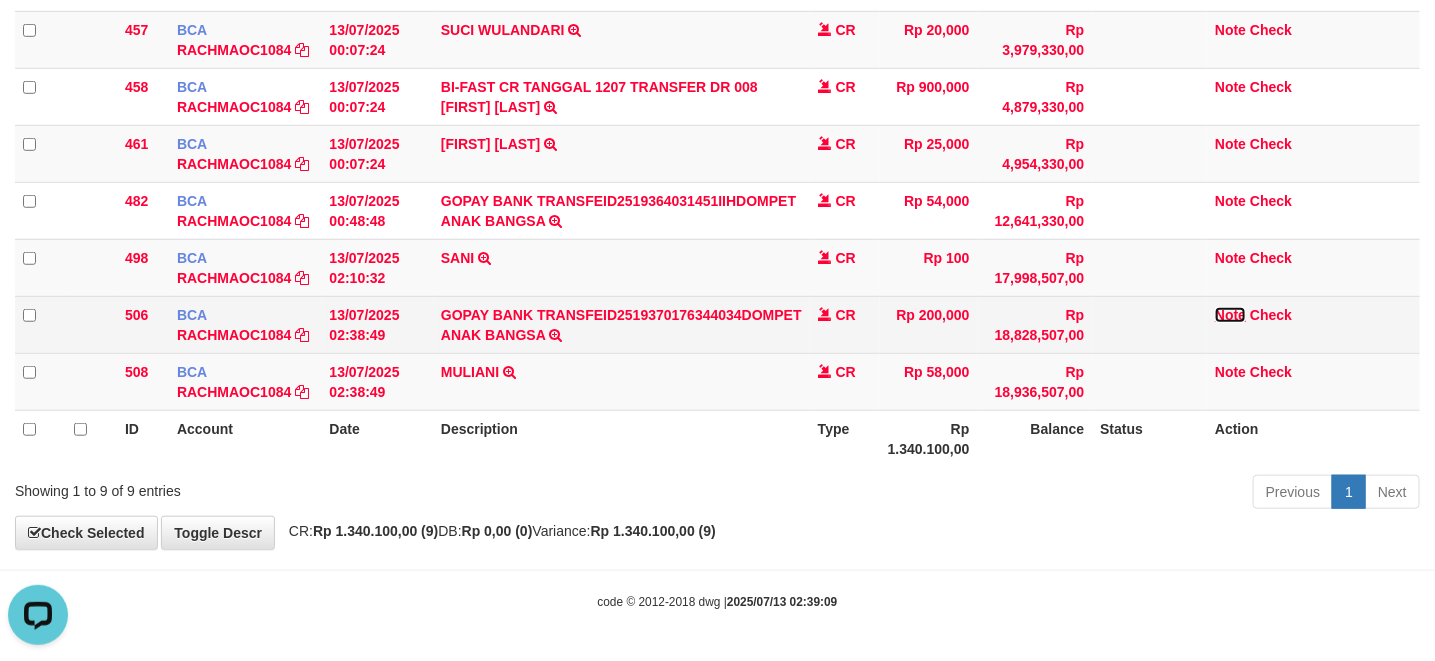 click on "Note" at bounding box center (1230, 315) 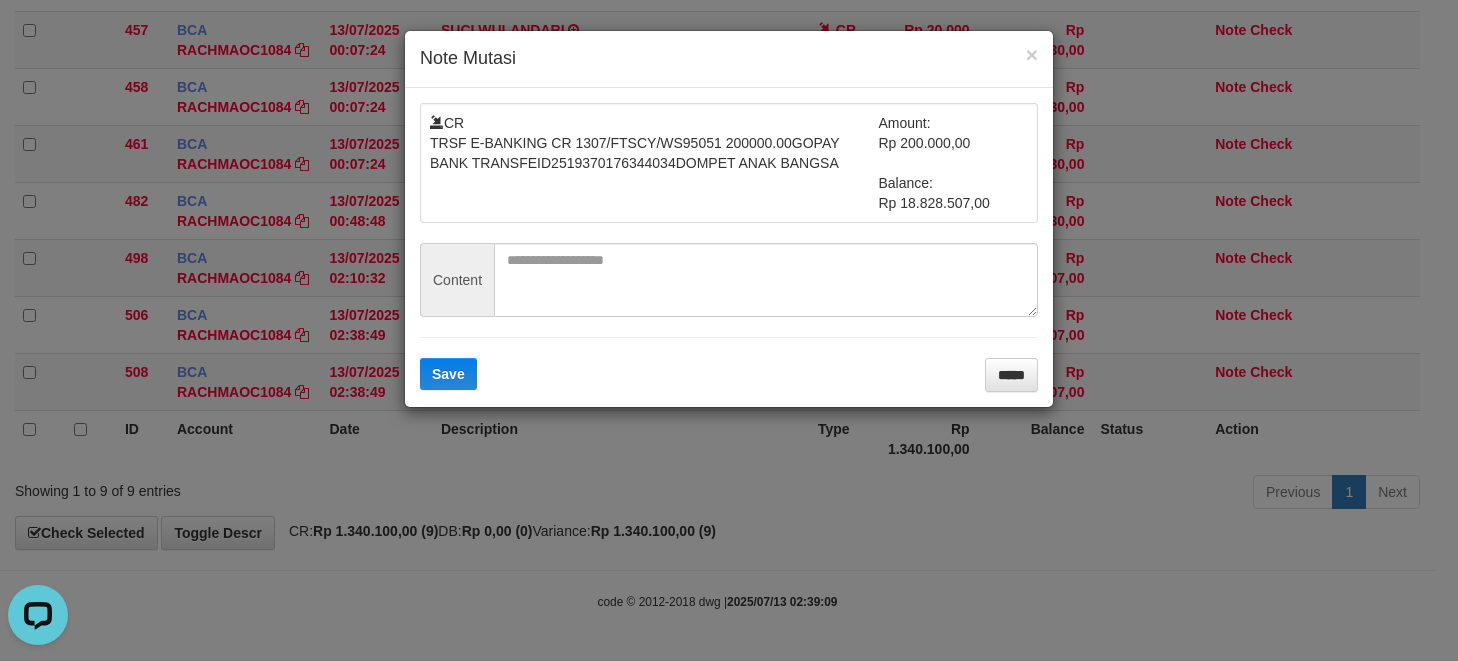 click on "CR
TRSF E-BANKING CR 1307/FTSCY/WS95051
200000.00GOPAY BANK TRANSFEID2519370176344034DOMPET ANAK BANGSA
Amount:
Rp 200.000,00
Balance:
Rp 18.828.507,00
Content
Save
*****" at bounding box center (729, 247) 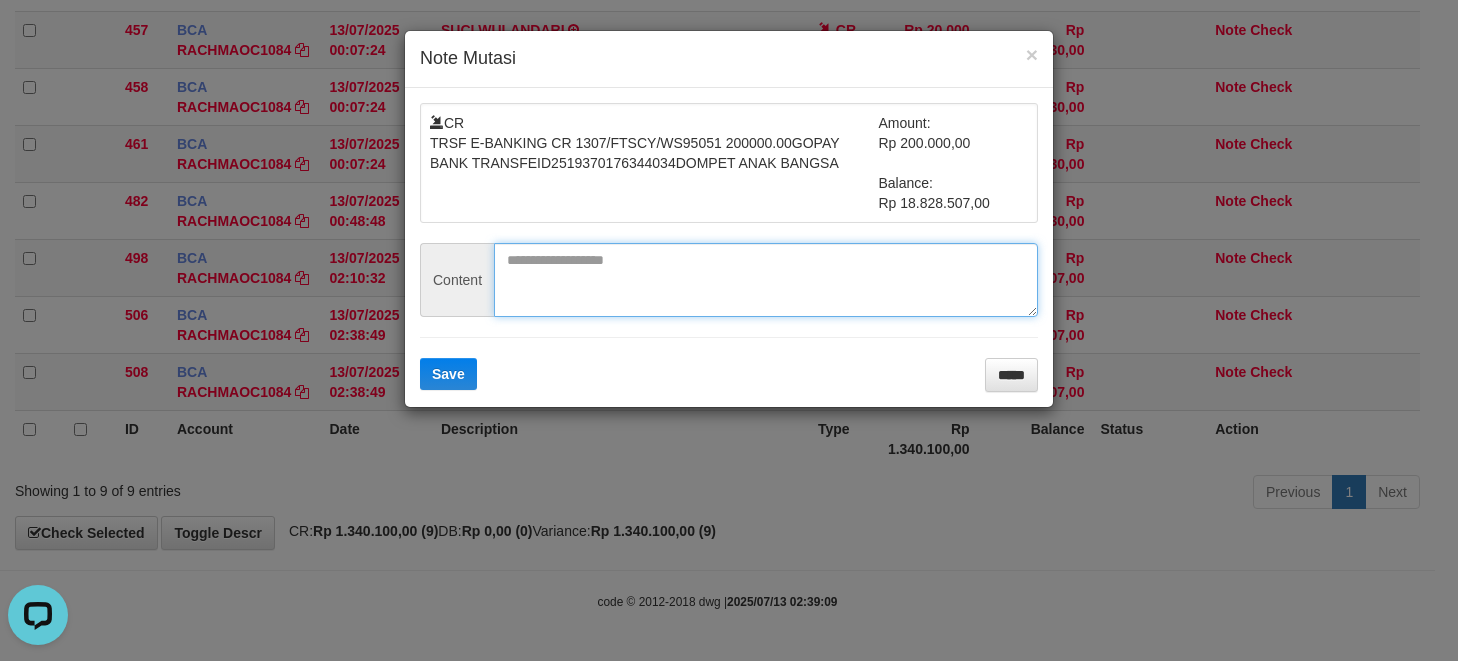 click at bounding box center (766, 280) 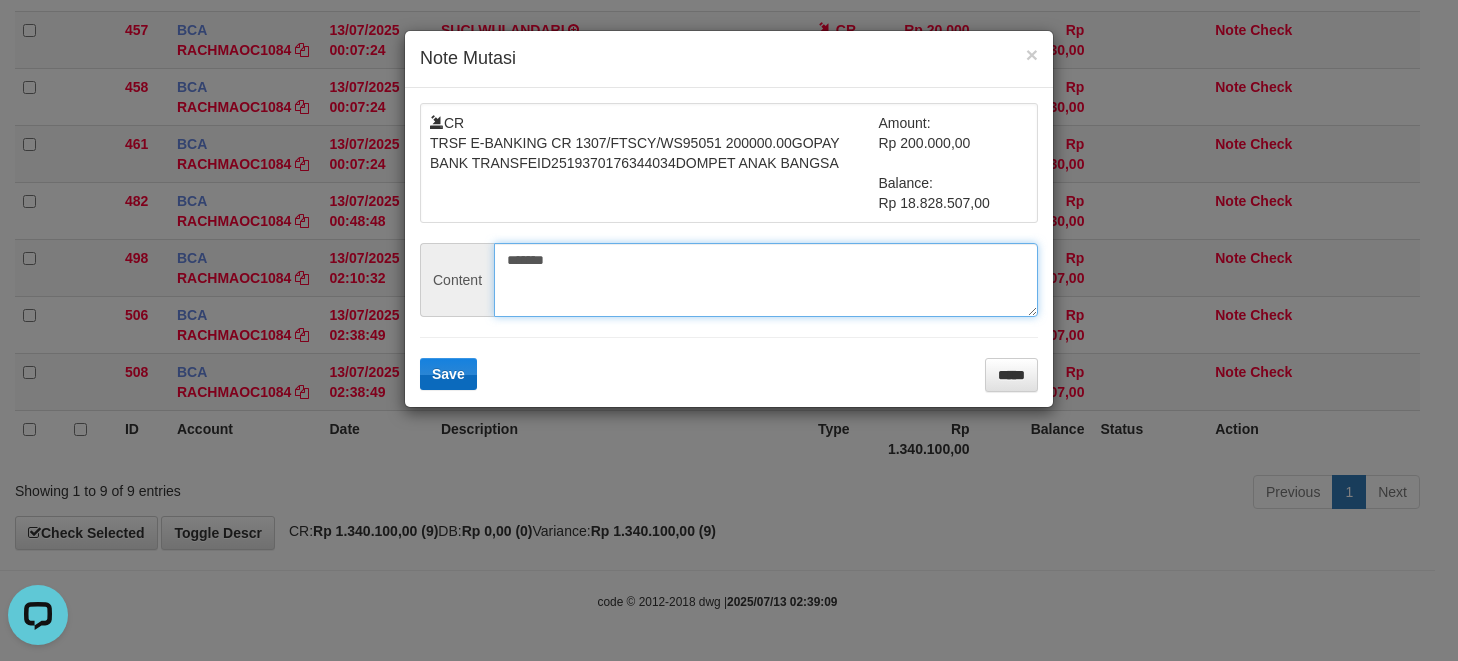 type on "*******" 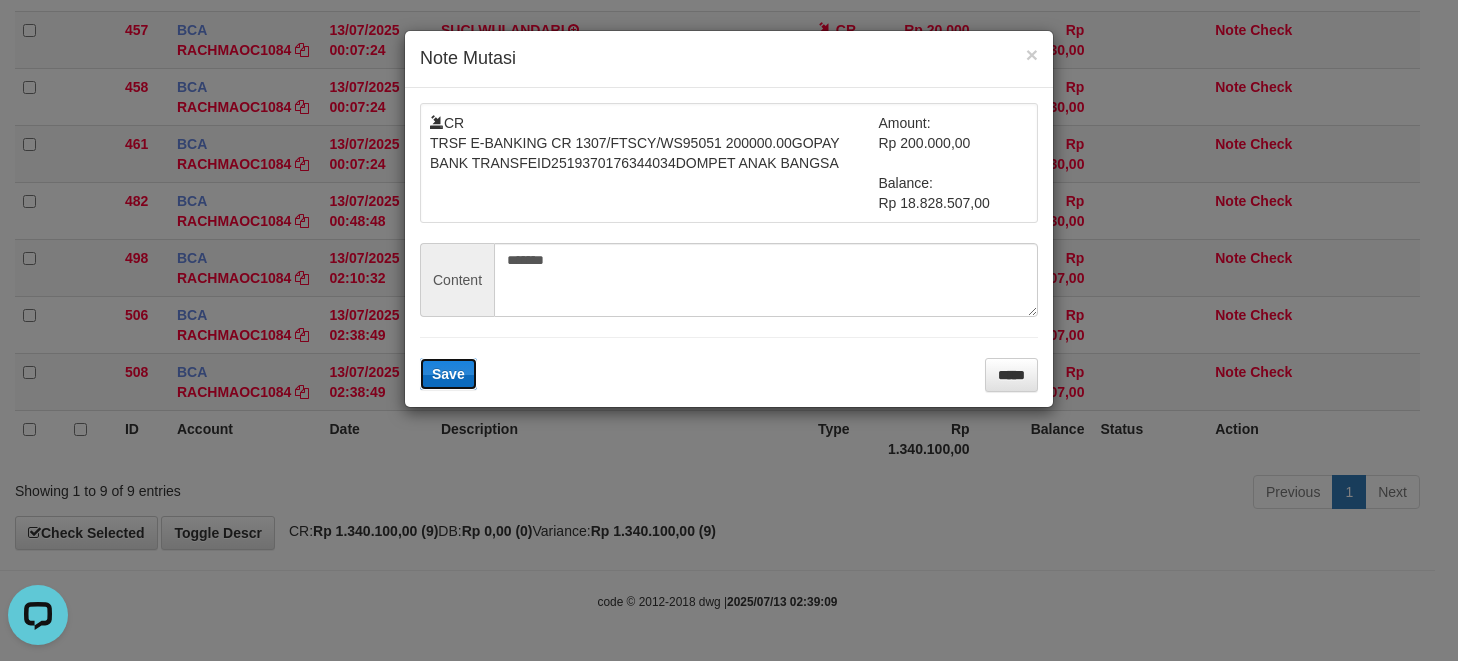 click on "Save" at bounding box center (448, 374) 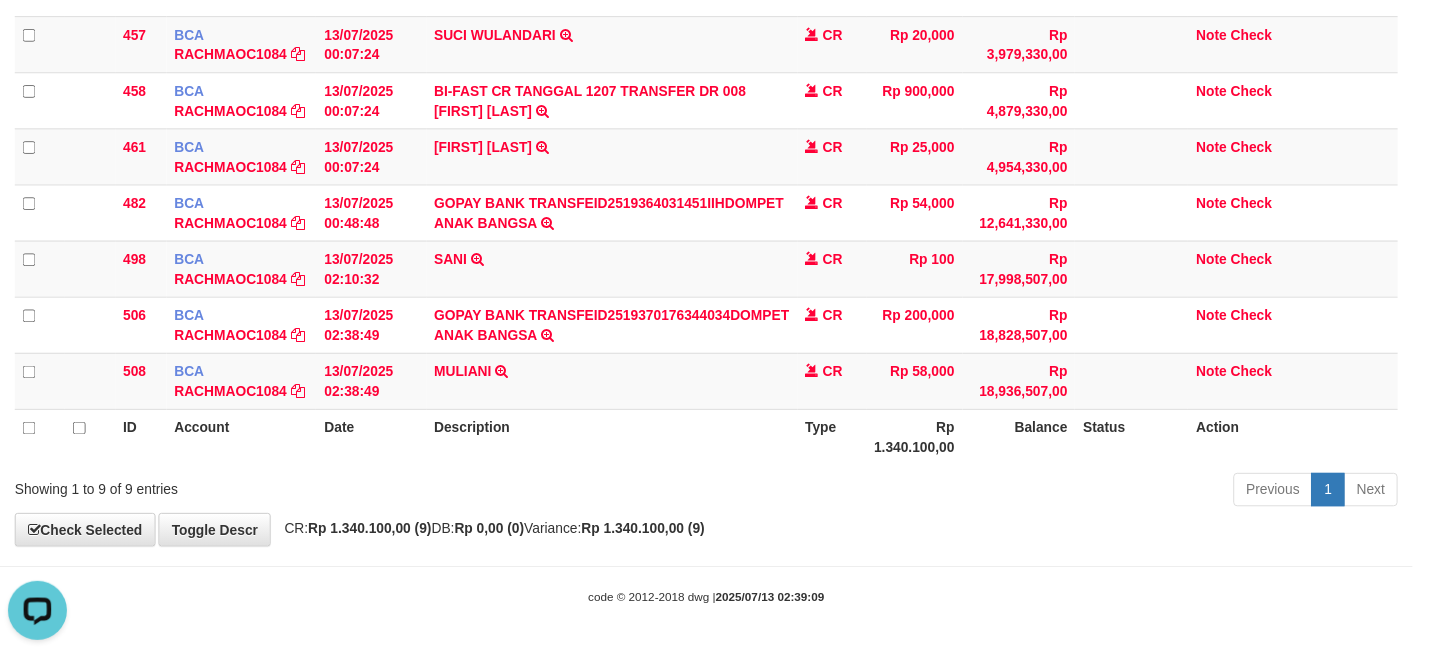 scroll, scrollTop: 412, scrollLeft: 0, axis: vertical 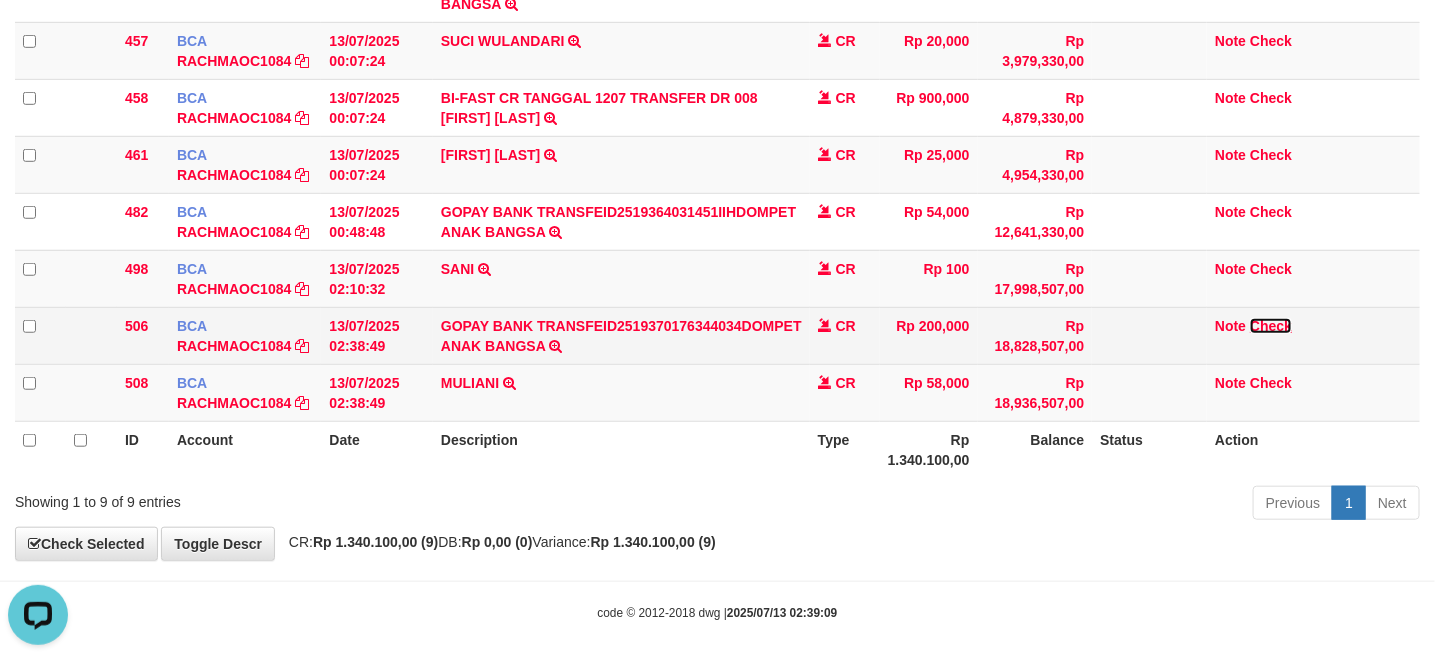 click on "Check" at bounding box center [1271, 326] 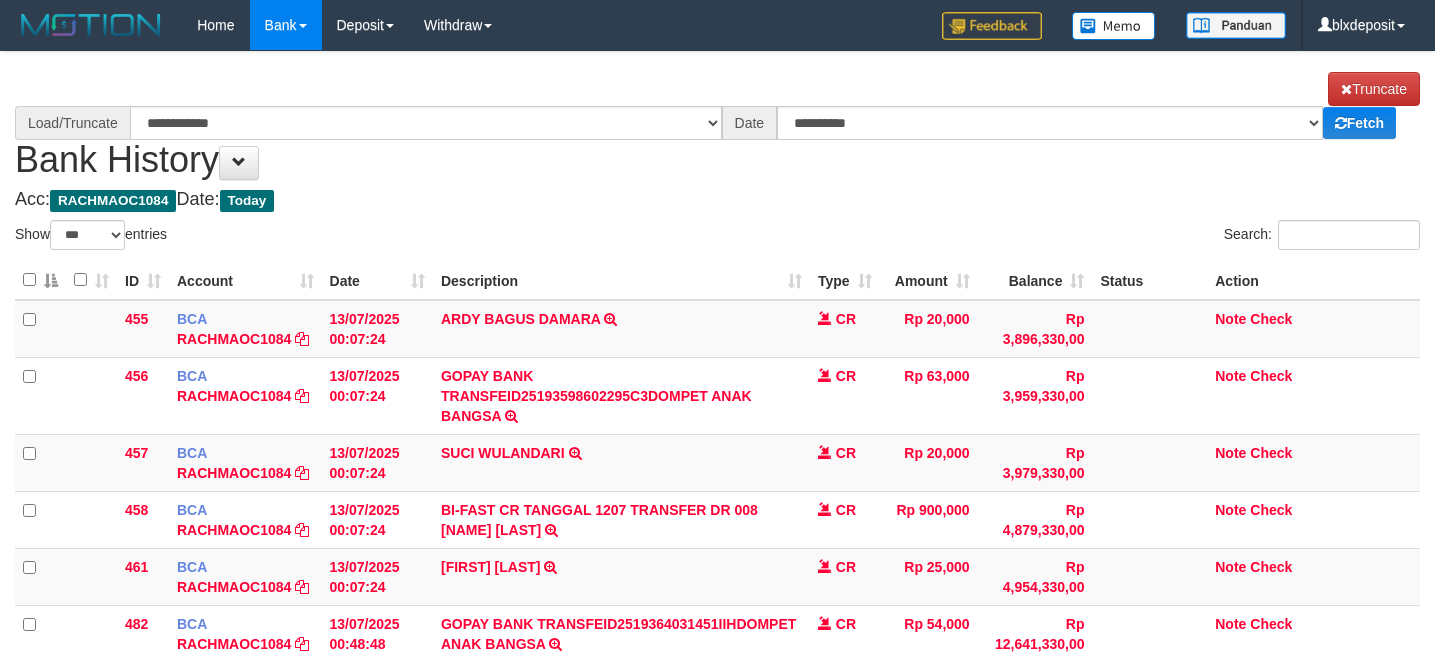 select on "***" 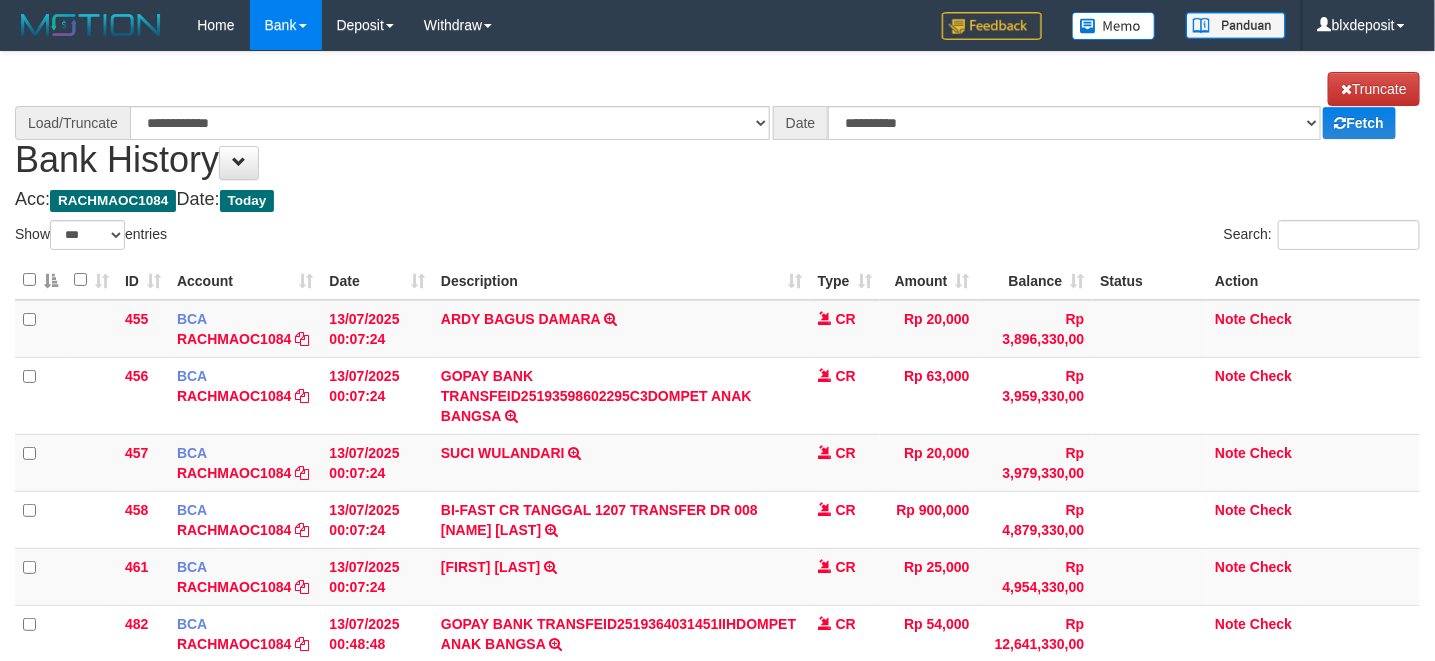 scroll, scrollTop: 375, scrollLeft: 0, axis: vertical 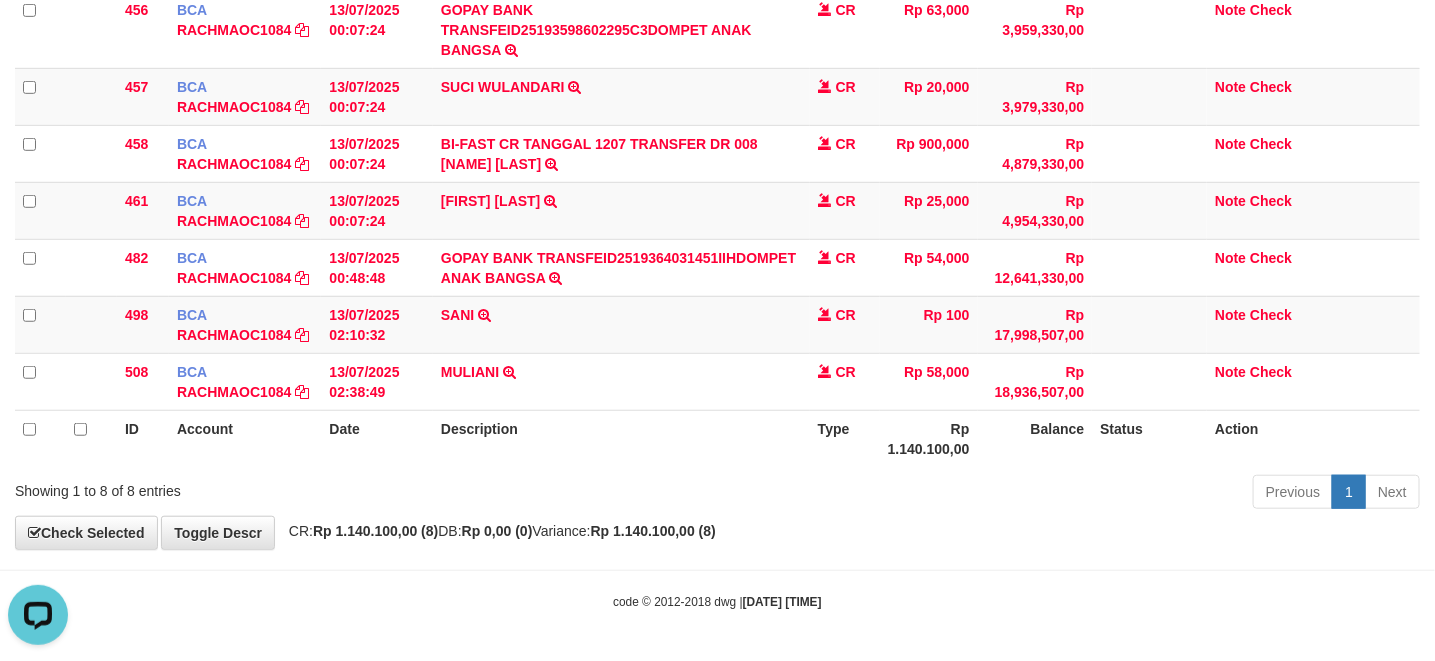 select on "****" 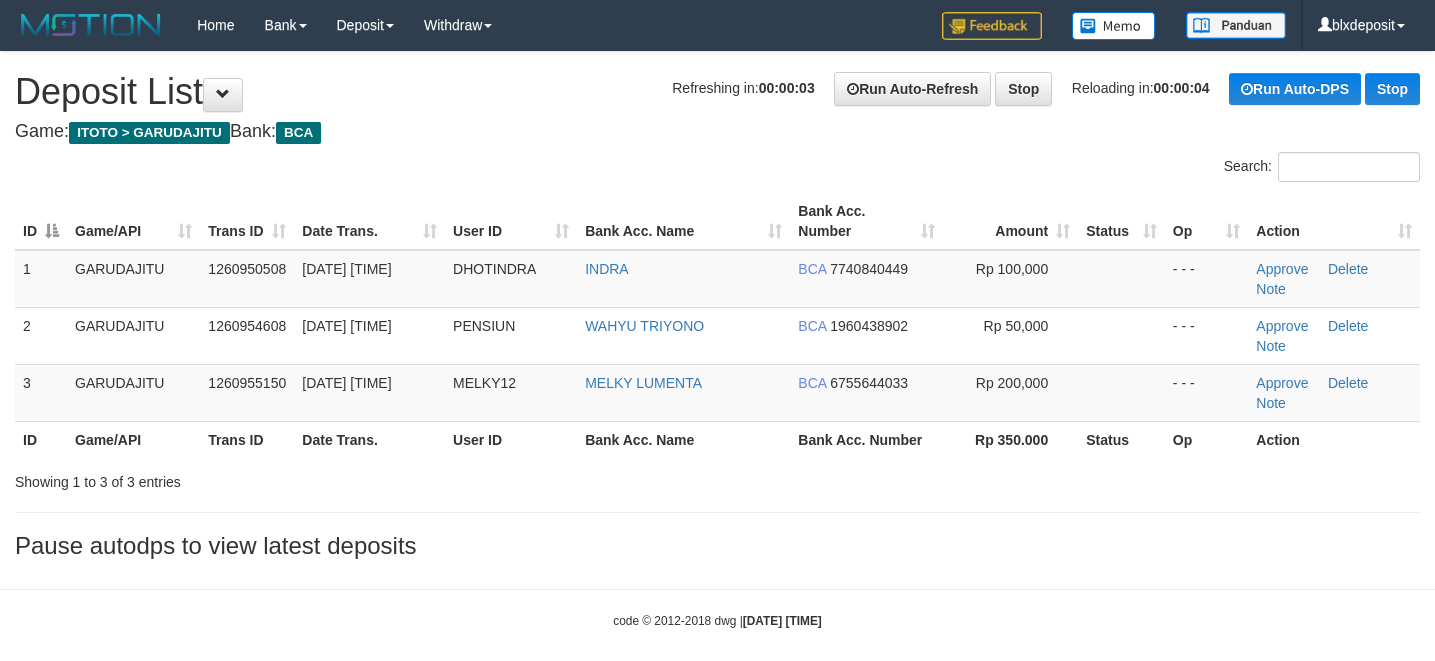 scroll, scrollTop: 0, scrollLeft: 0, axis: both 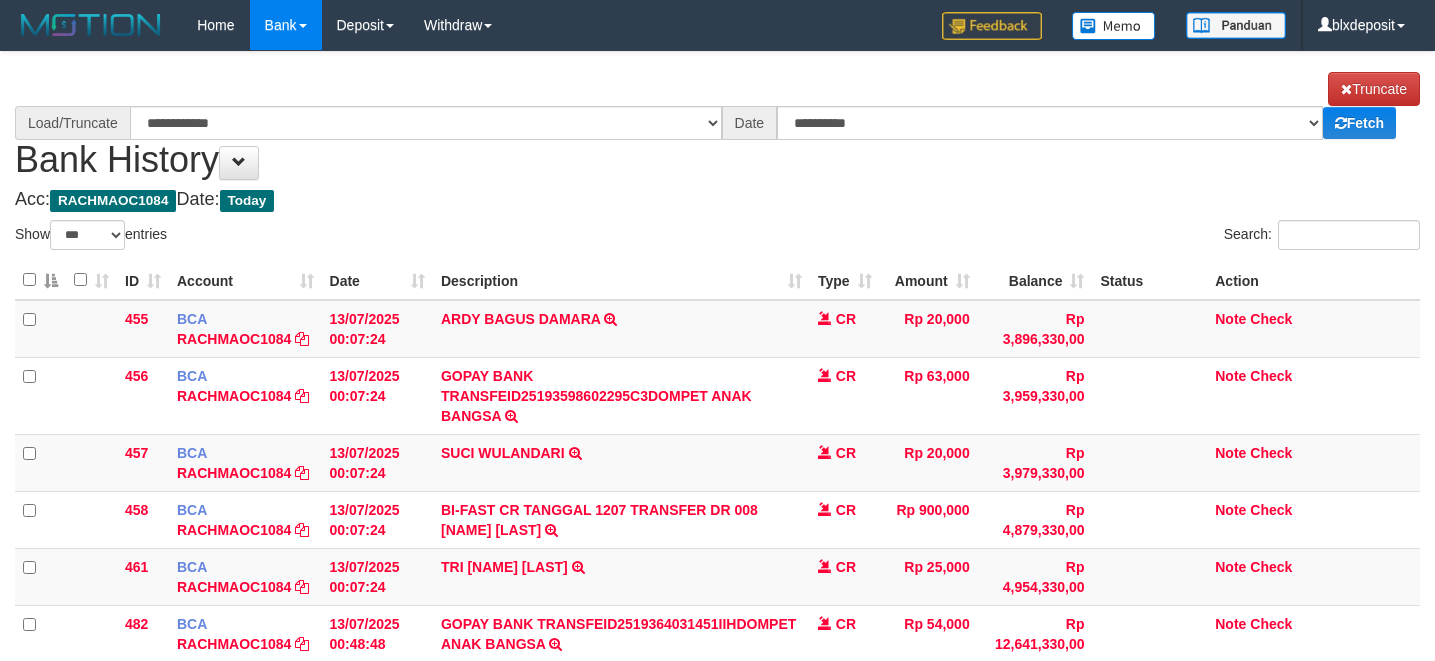 select on "***" 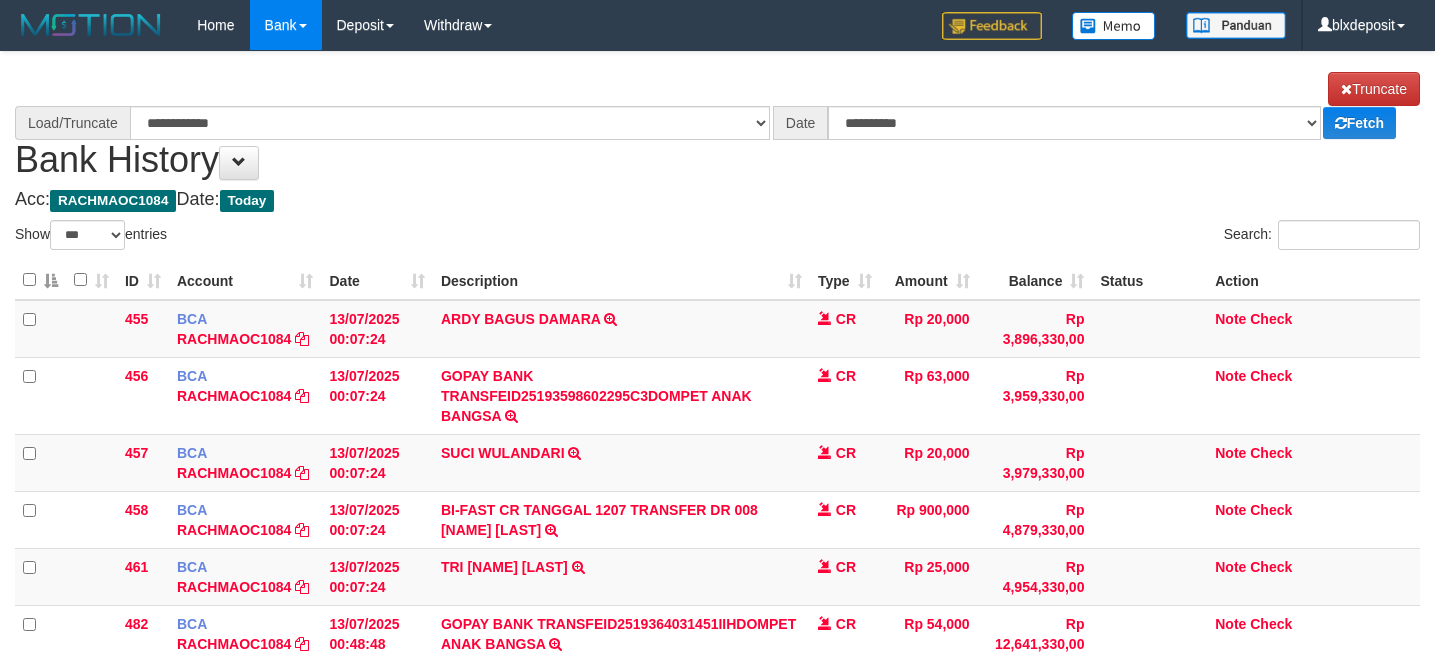 scroll, scrollTop: 361, scrollLeft: 0, axis: vertical 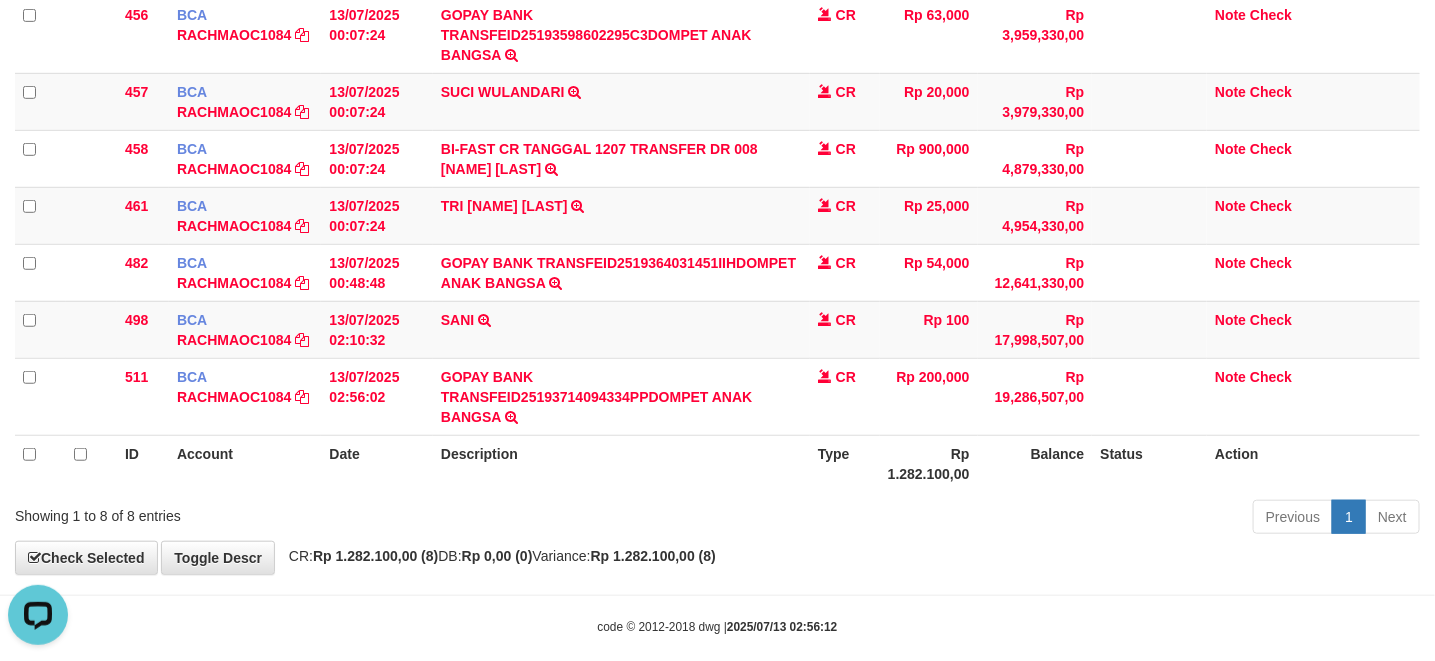 select on "****" 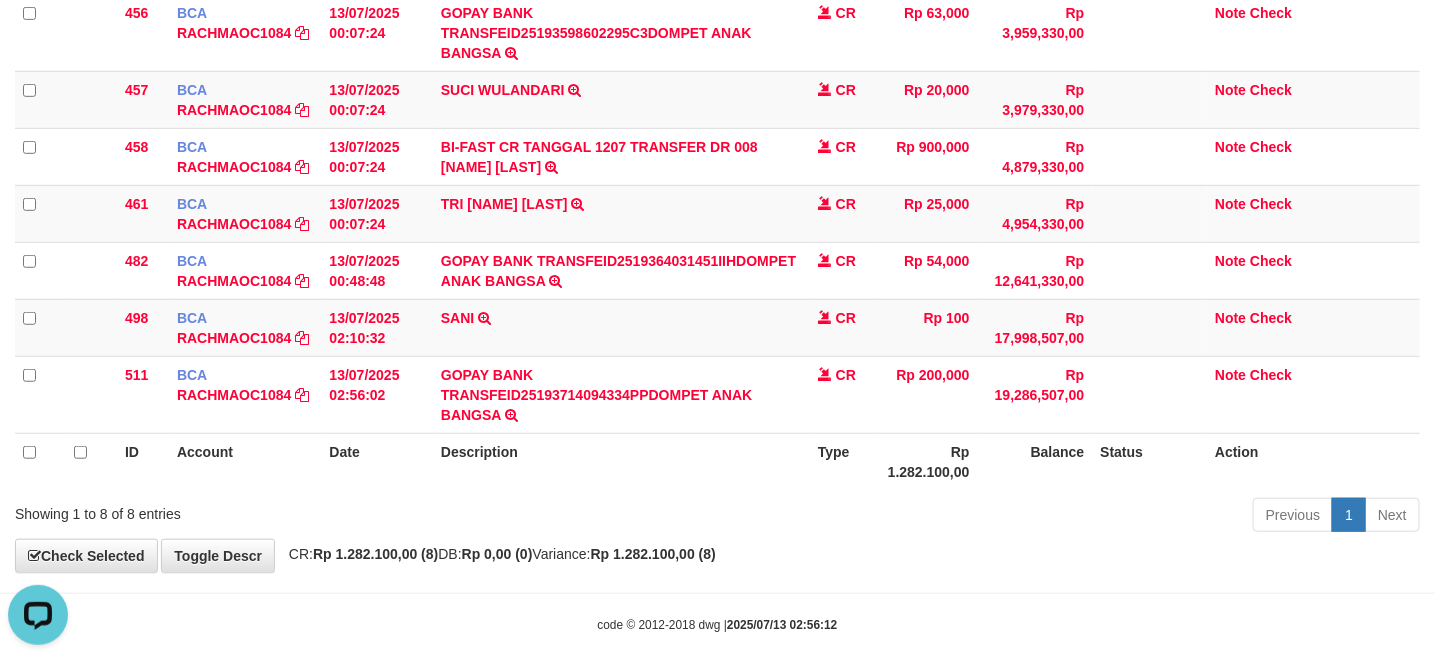 drag, startPoint x: 964, startPoint y: 528, endPoint x: 1428, endPoint y: 328, distance: 505.26825 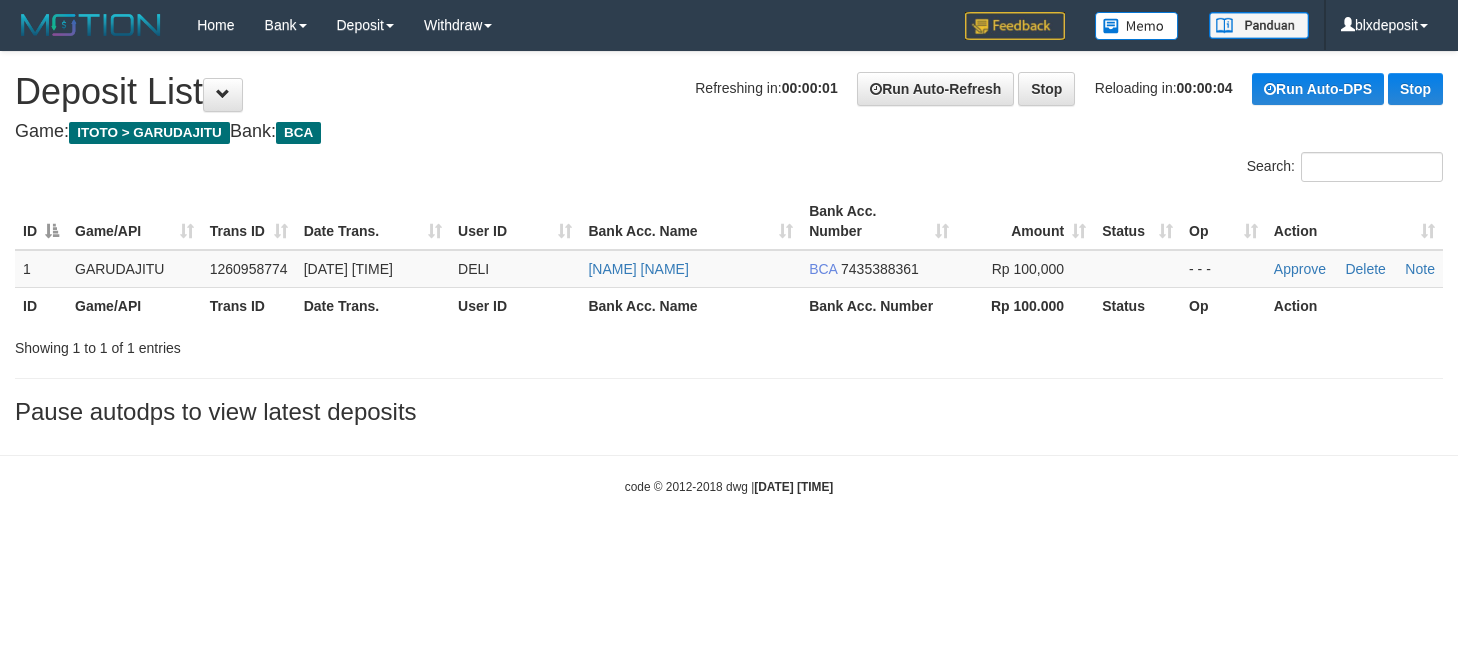 scroll, scrollTop: 0, scrollLeft: 0, axis: both 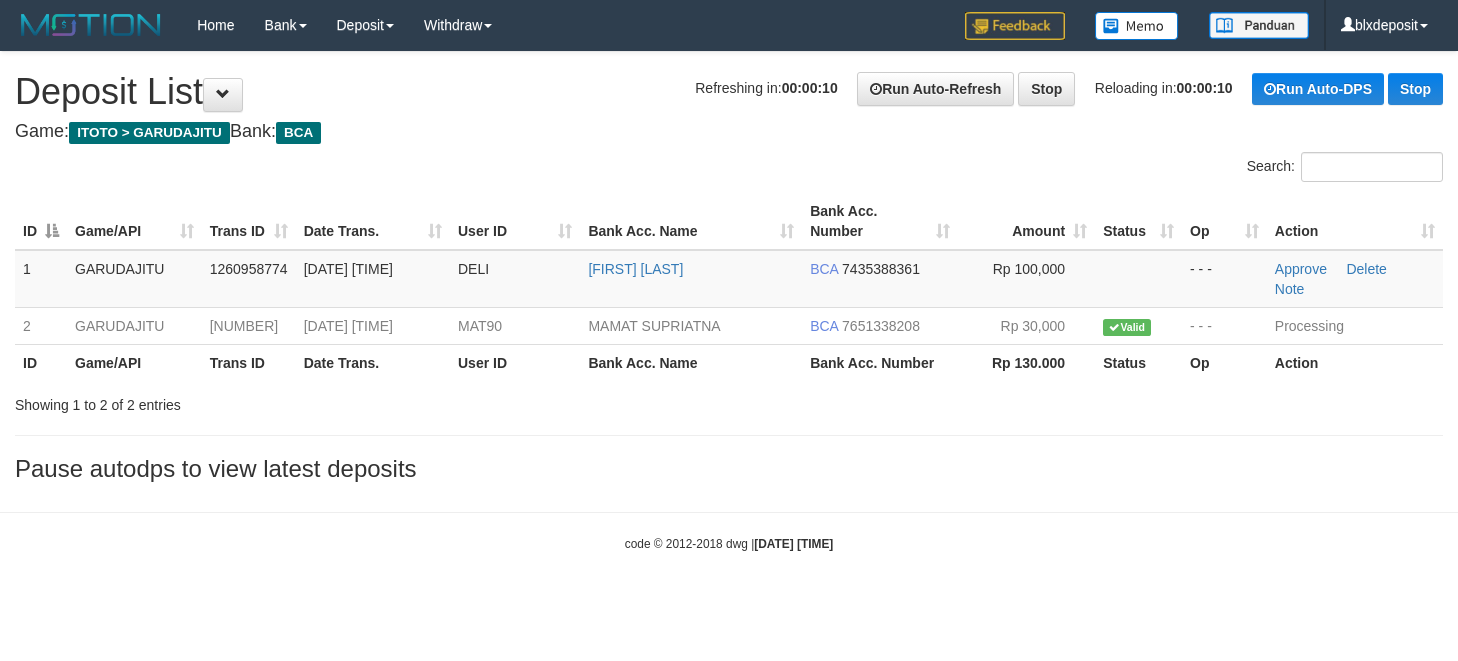 click on "**********" at bounding box center (729, 272) 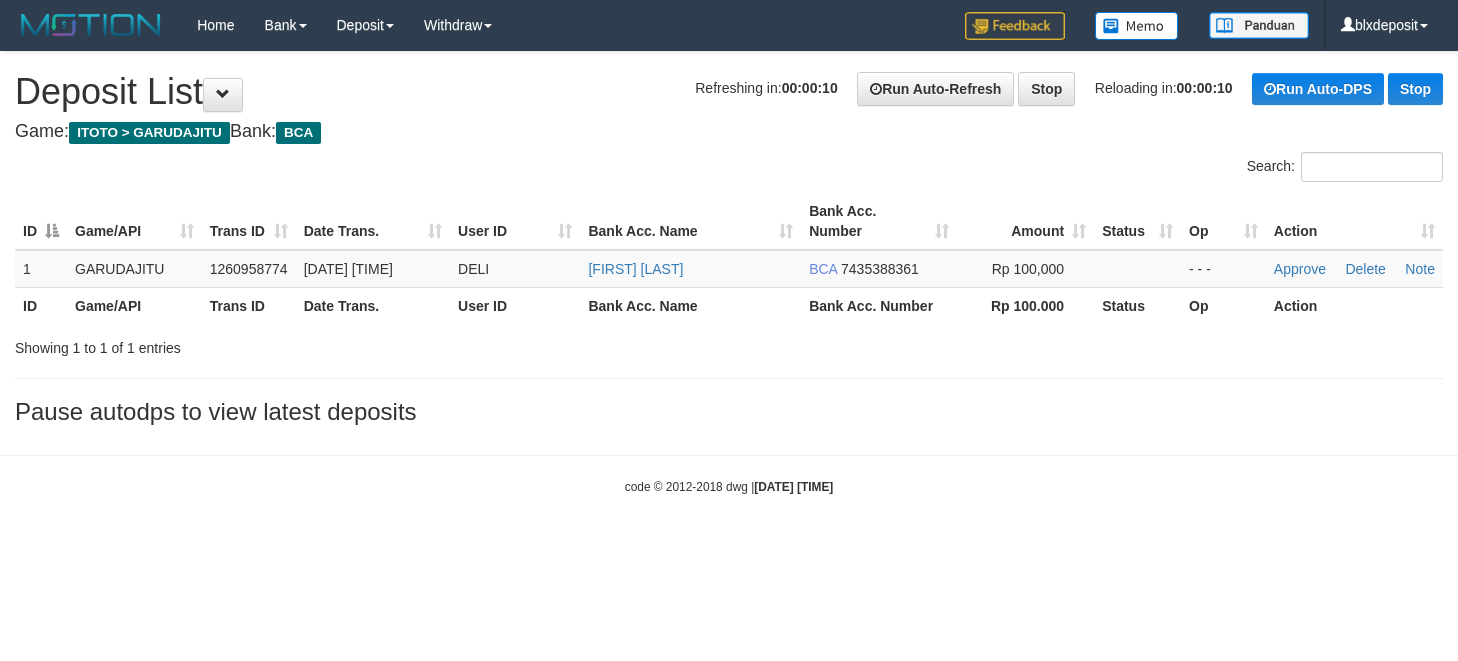 scroll, scrollTop: 0, scrollLeft: 0, axis: both 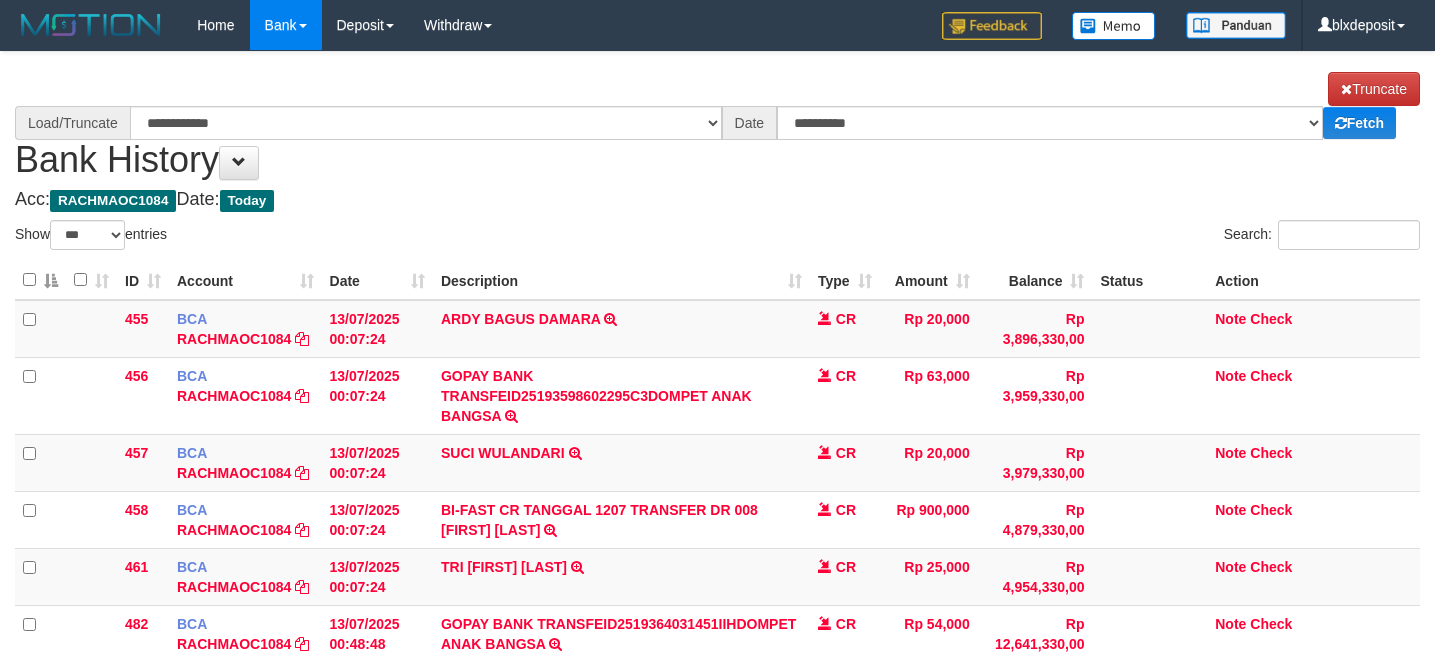 select on "***" 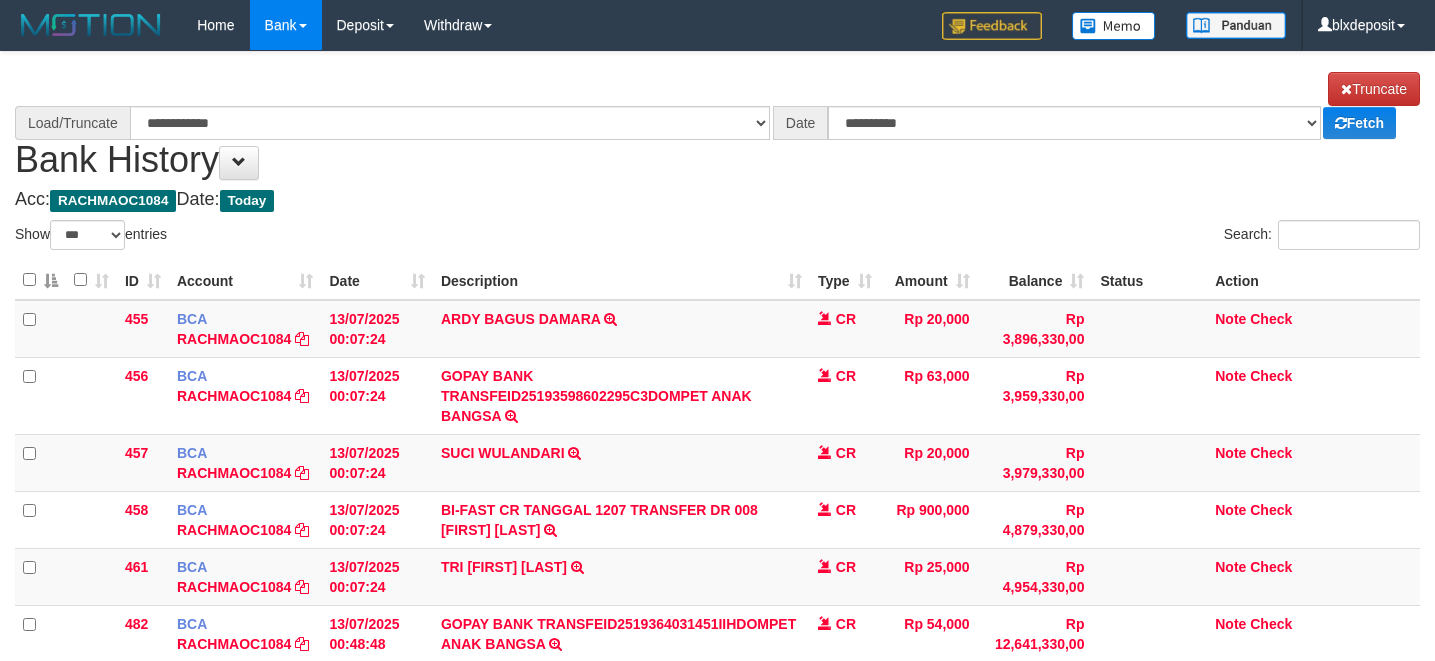 scroll, scrollTop: 349, scrollLeft: 0, axis: vertical 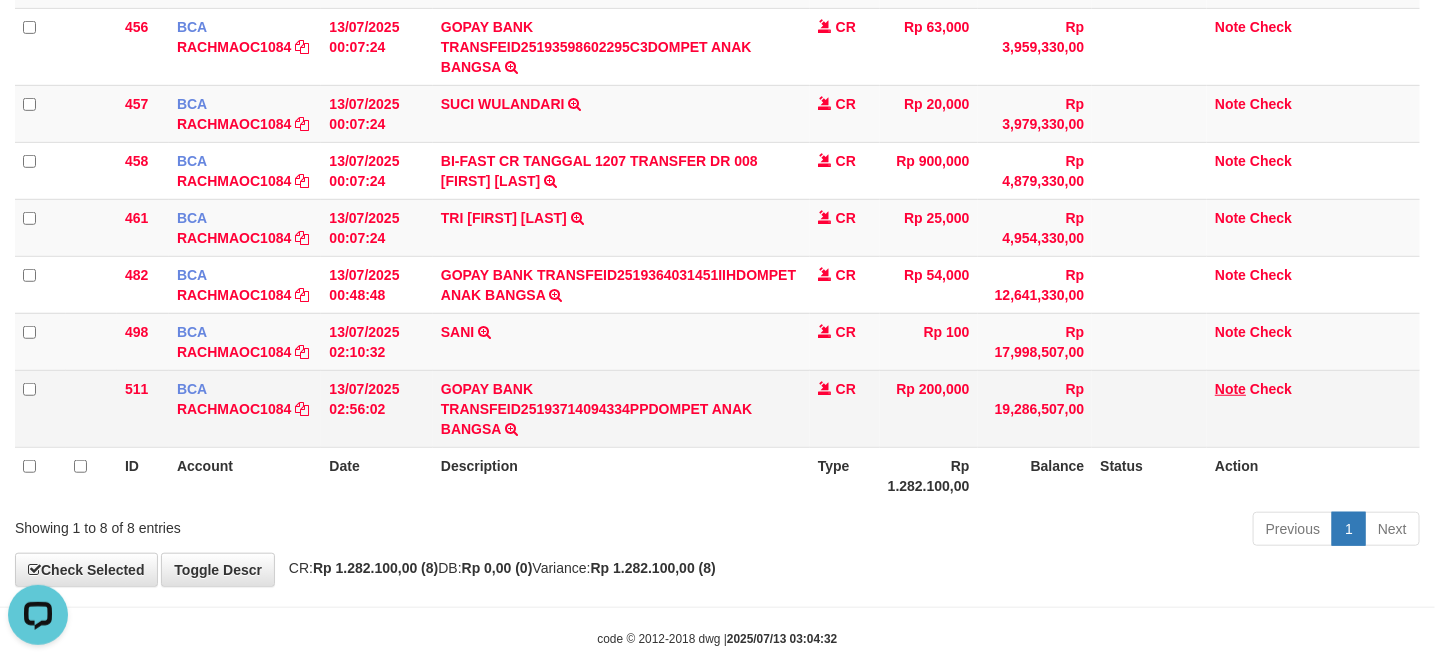 select on "****" 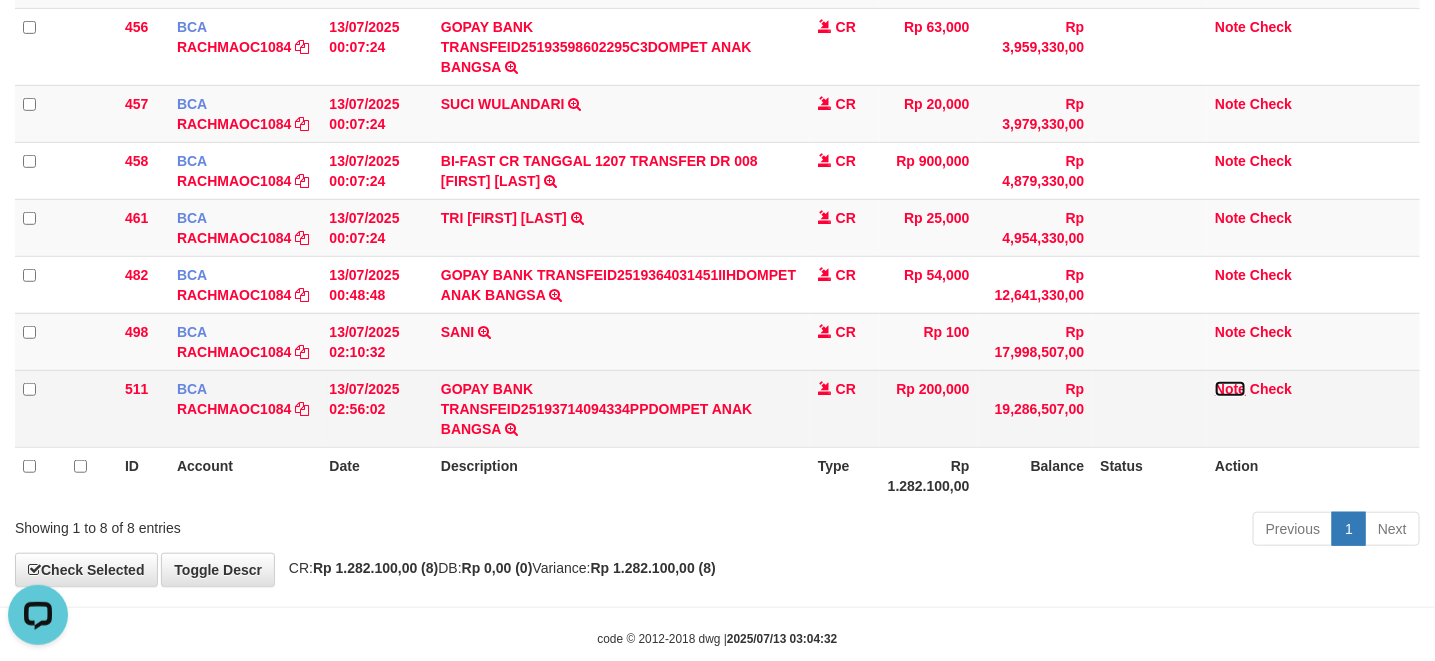 click on "Note" at bounding box center (1230, 389) 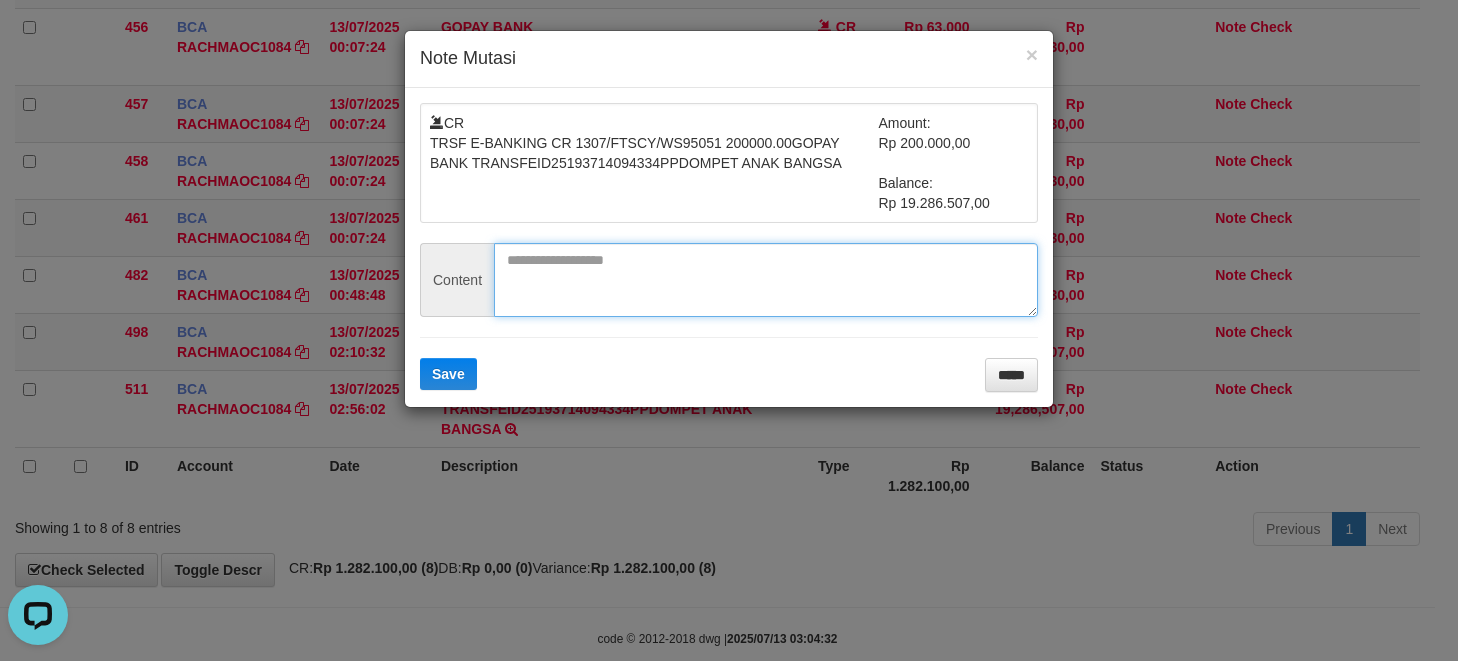 click at bounding box center [766, 280] 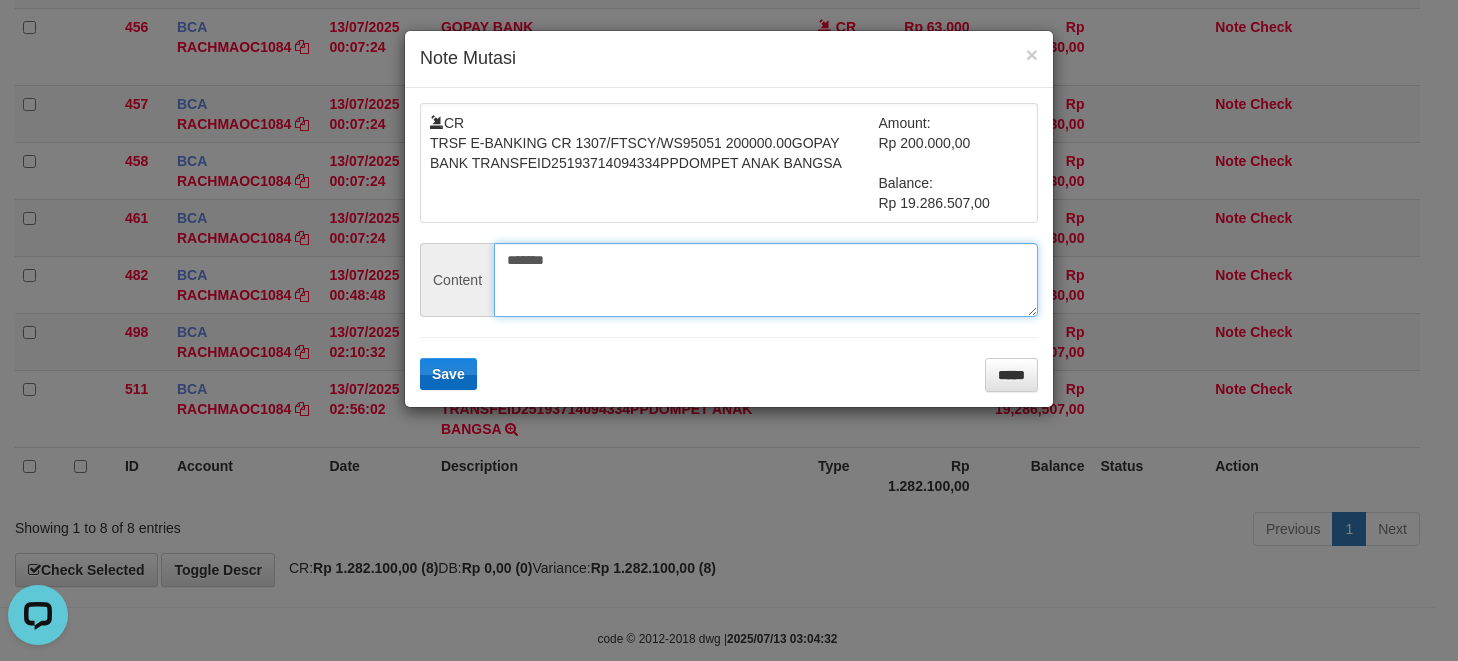 type on "*******" 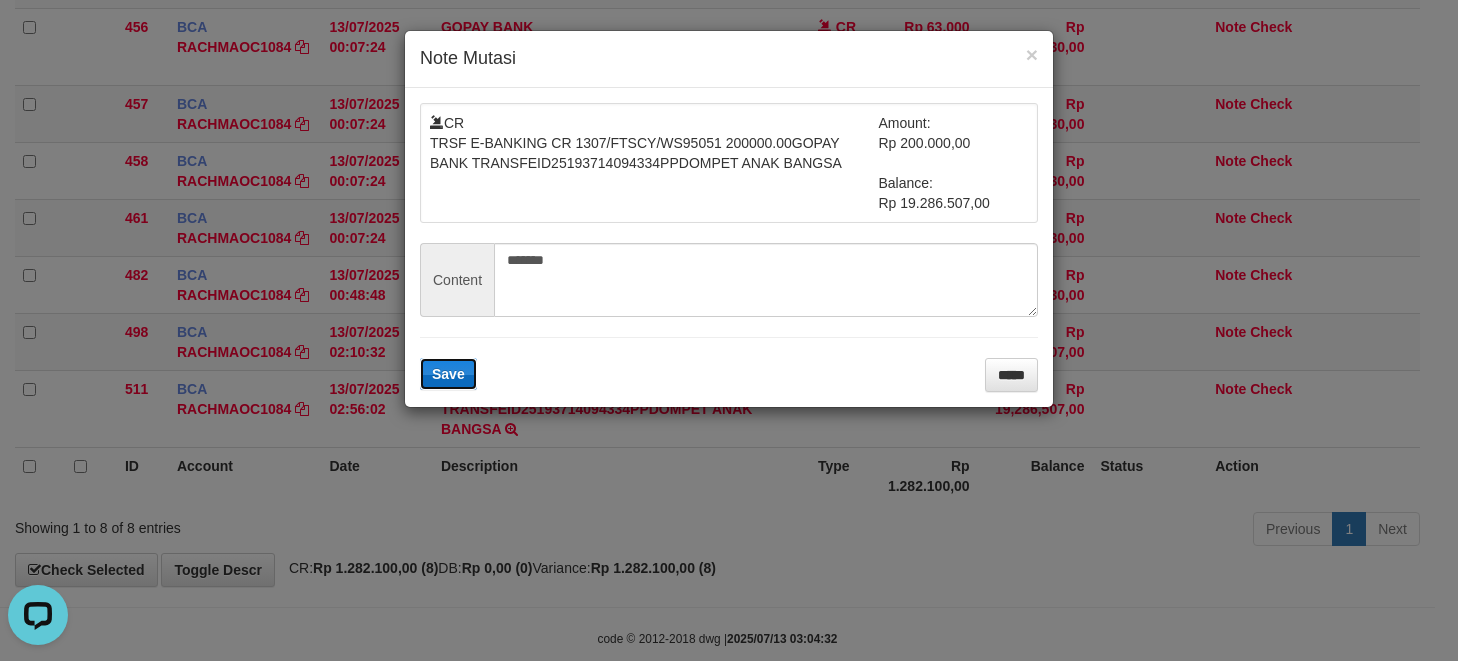 click on "Save" at bounding box center (448, 374) 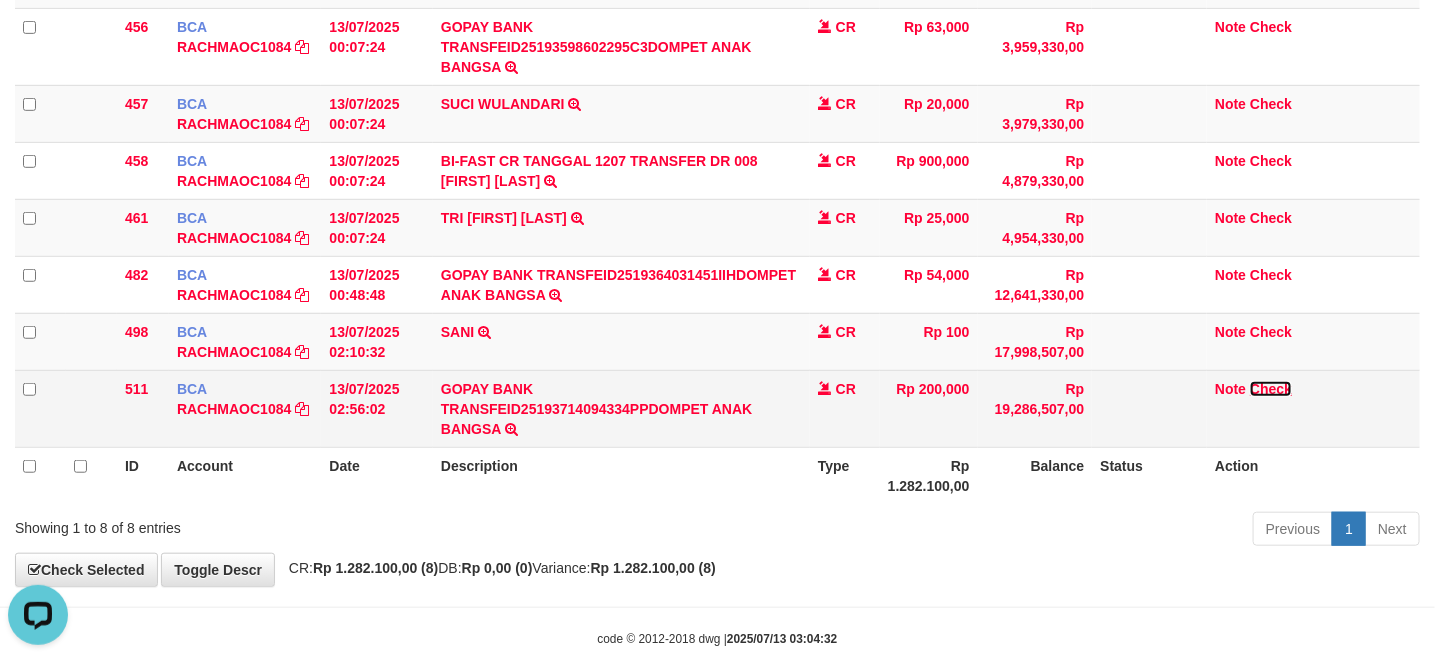 click on "Check" at bounding box center (1271, 389) 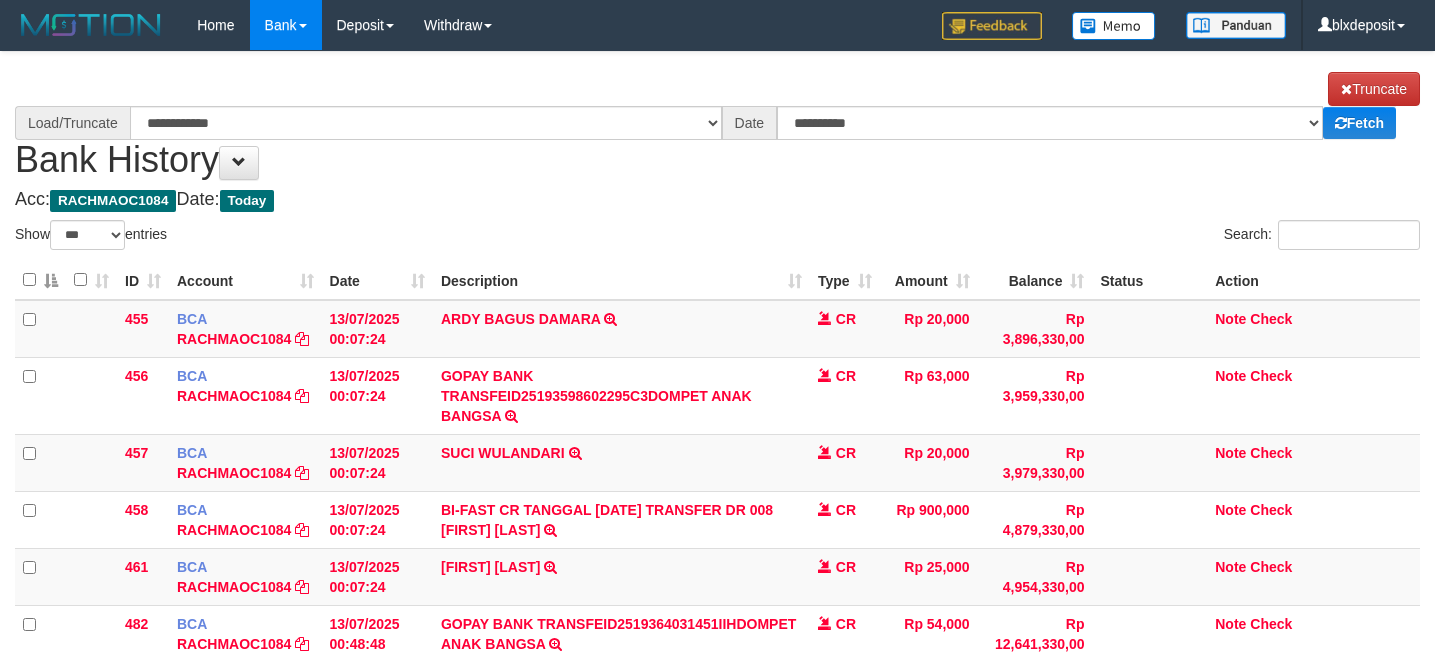 select on "***" 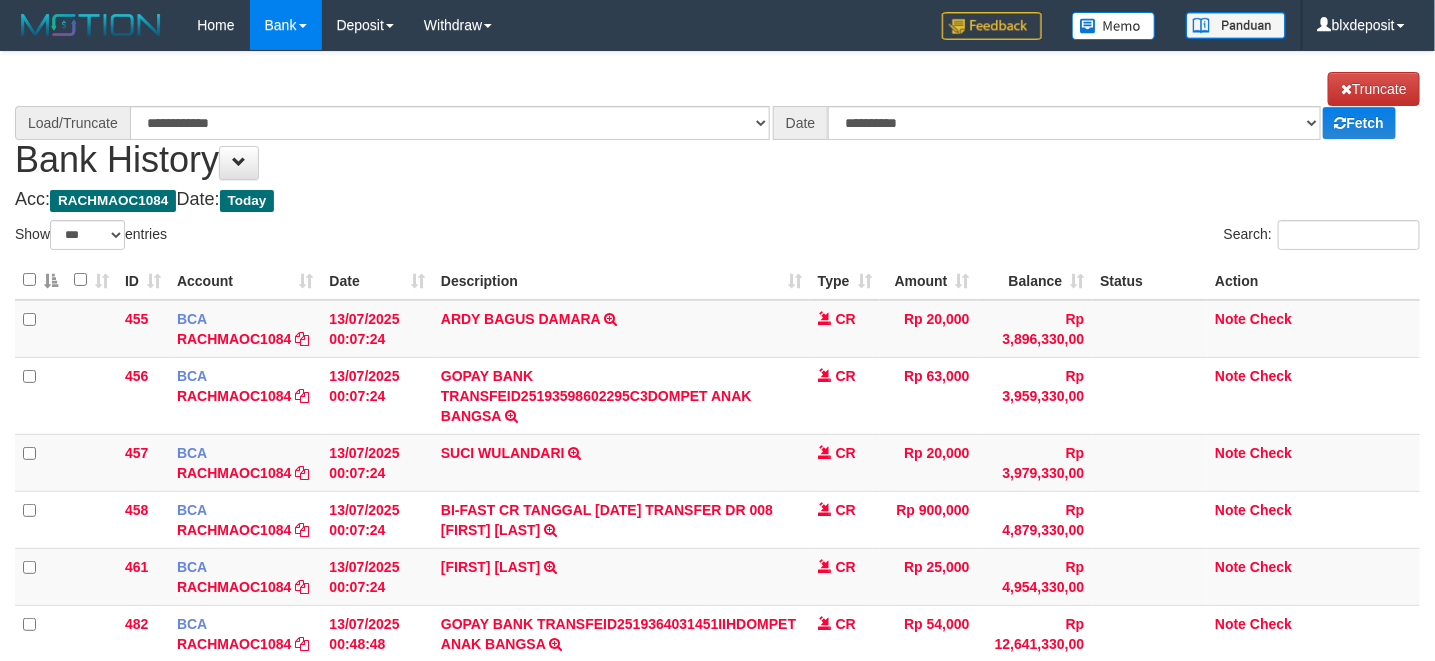 scroll, scrollTop: 318, scrollLeft: 0, axis: vertical 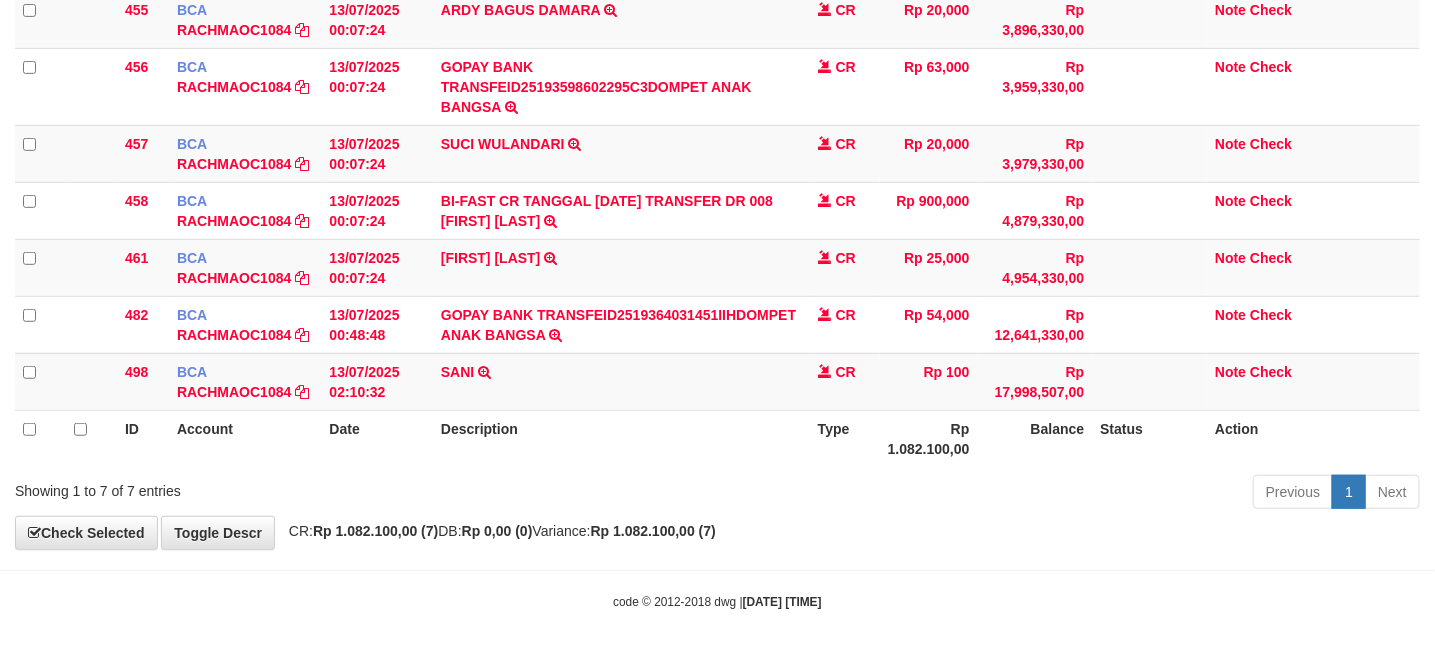 select on "****" 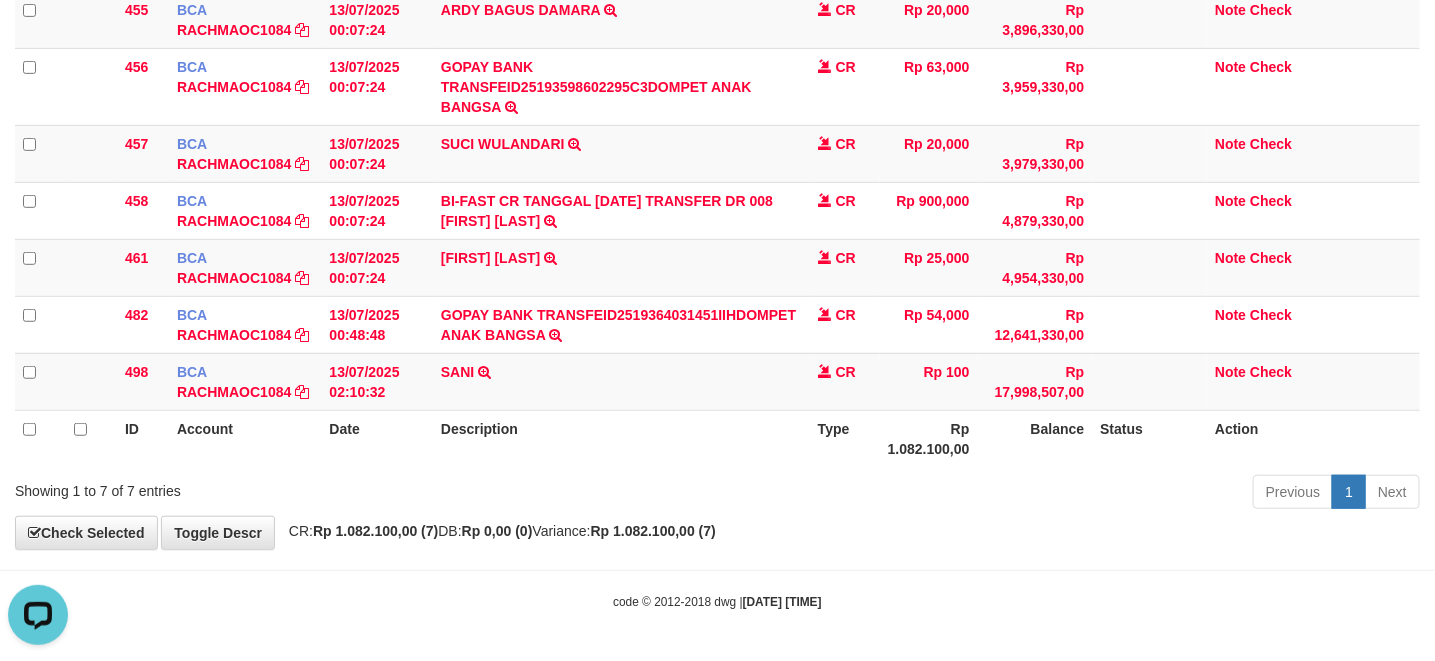 scroll, scrollTop: 0, scrollLeft: 0, axis: both 